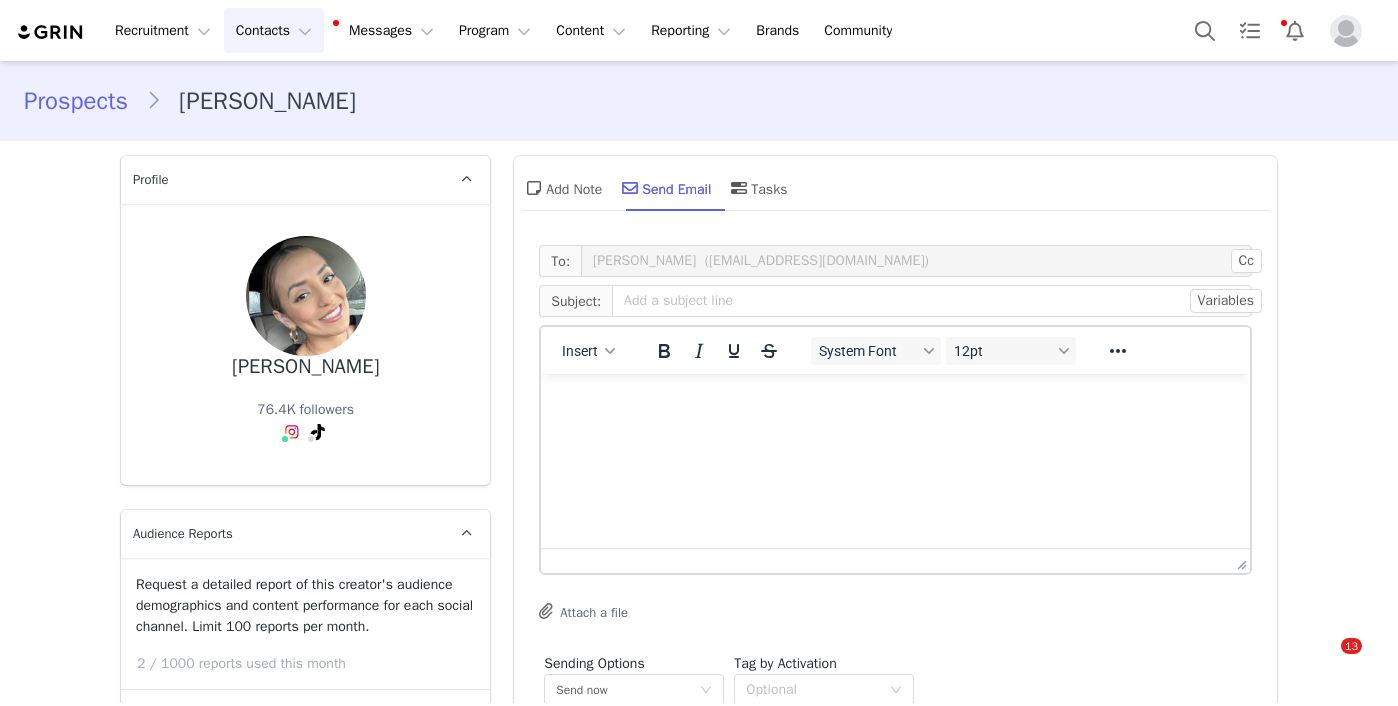 click on "Contacts Contacts" at bounding box center [274, 30] 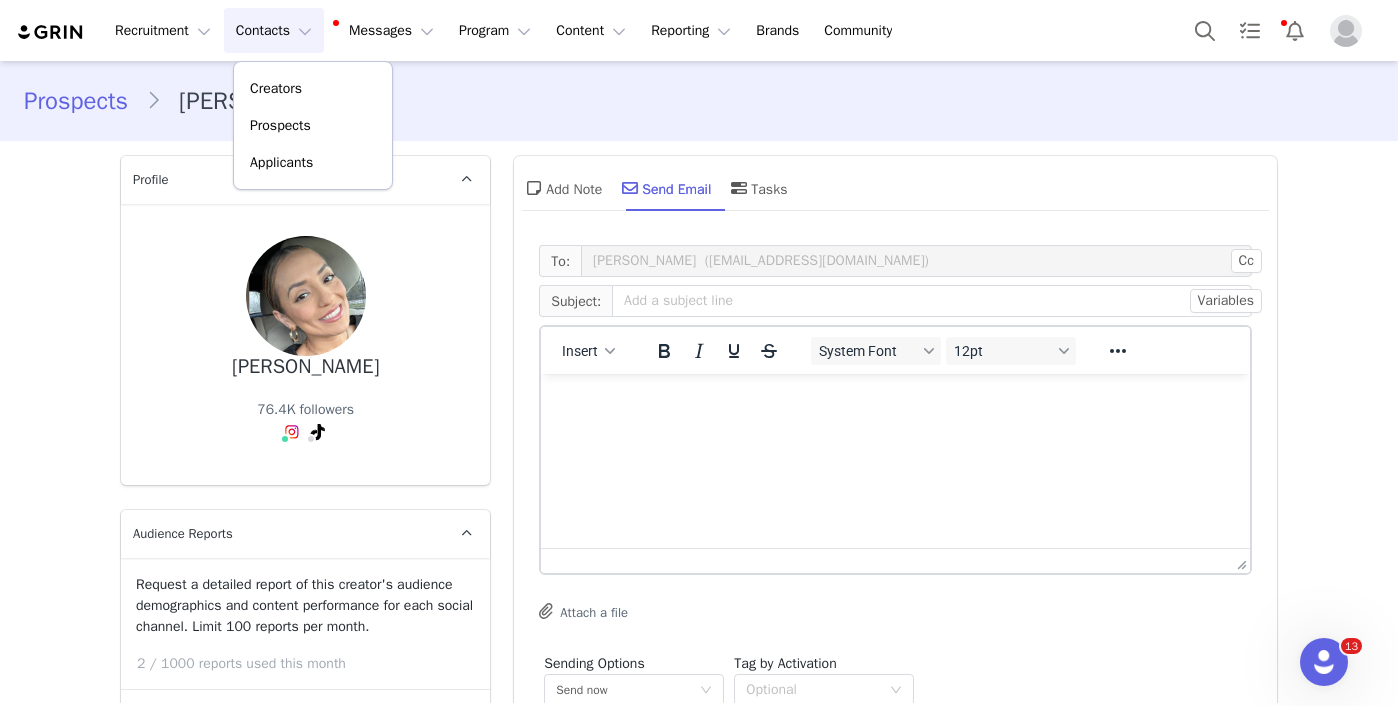 scroll, scrollTop: 3480, scrollLeft: 0, axis: vertical 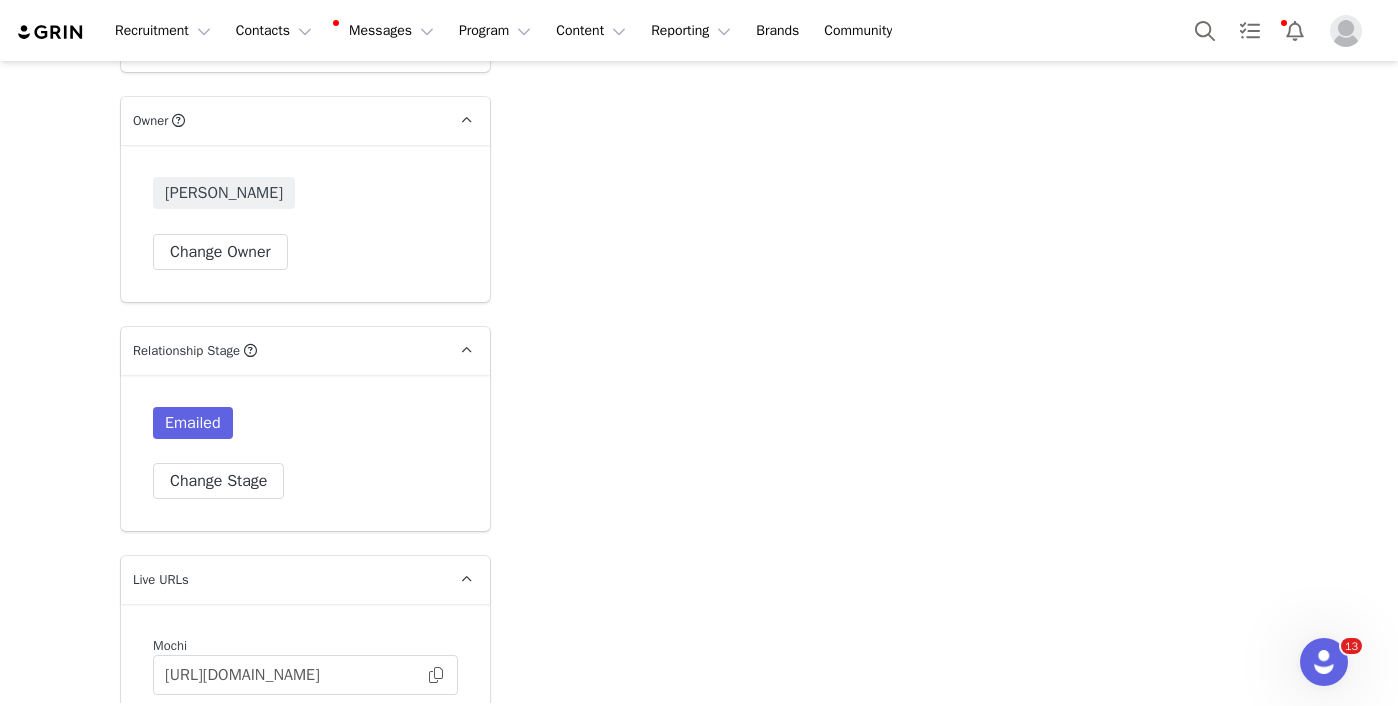 click on "Recruitment Recruitment Creator Search Curated Lists Landing Pages Web Extension AI Creator Search Beta Contacts Contacts Creators Prospects Applicants Messages Messages Dashboard Inbox 99+ Templates Sequences Program Program Activations Partnerships Payments Affiliates Content Content Creator Content Media Library Social Listening Reporting Reporting Dashboard Report Builder Brands Brands Community Community" at bounding box center (699, 30) 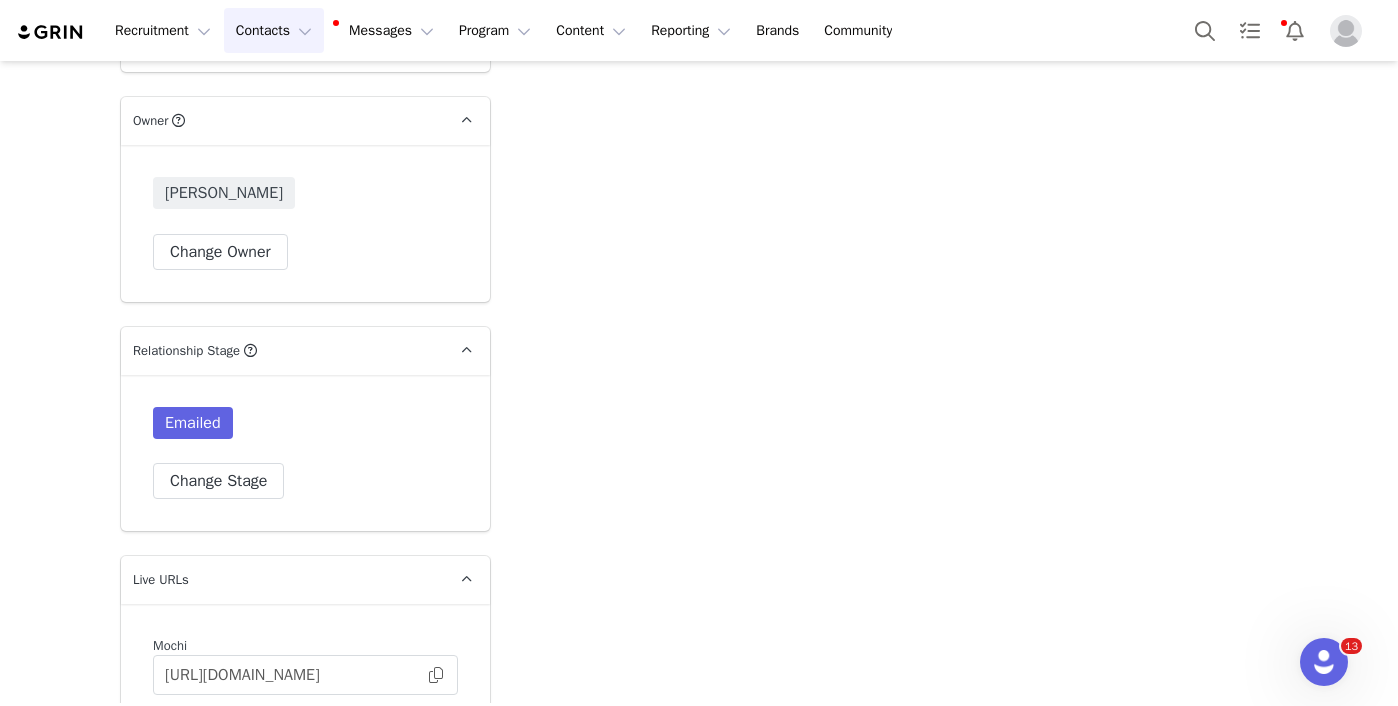 click on "Contacts Contacts" at bounding box center (274, 30) 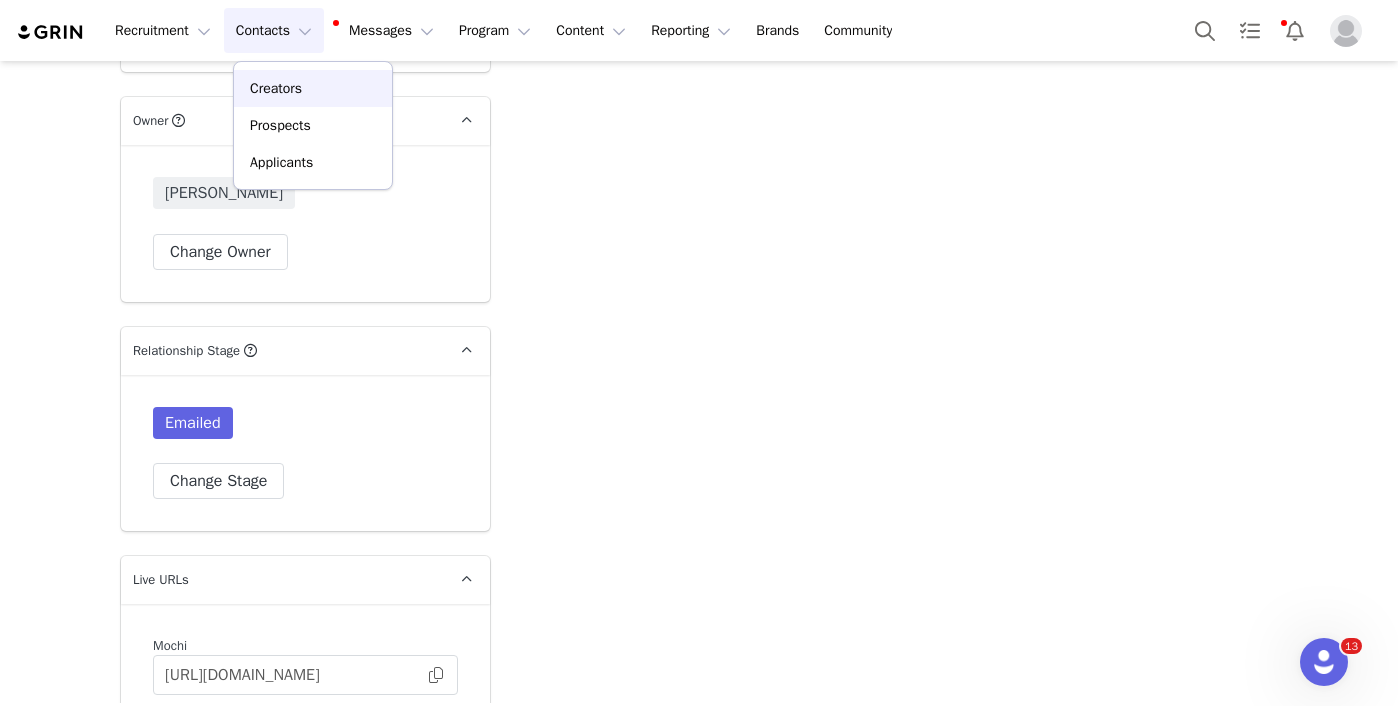click on "Creators" at bounding box center (276, 88) 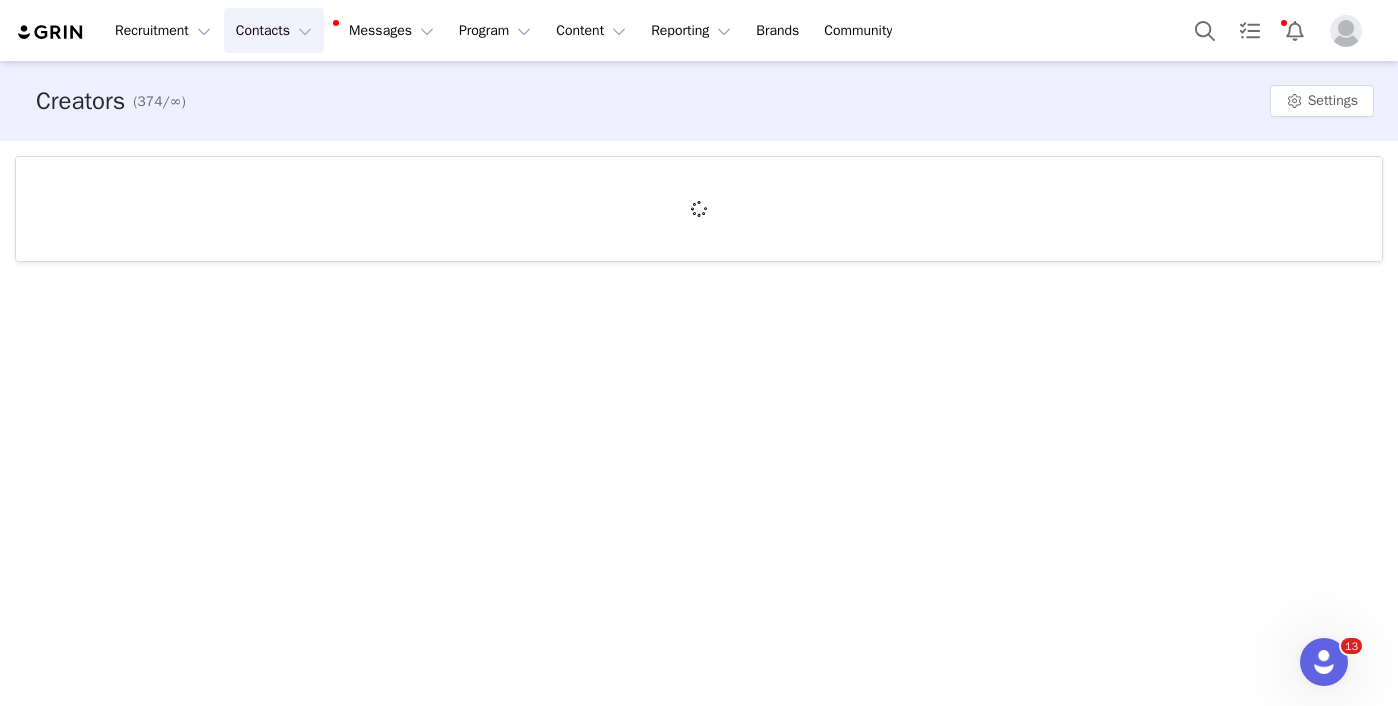 scroll, scrollTop: 0, scrollLeft: 0, axis: both 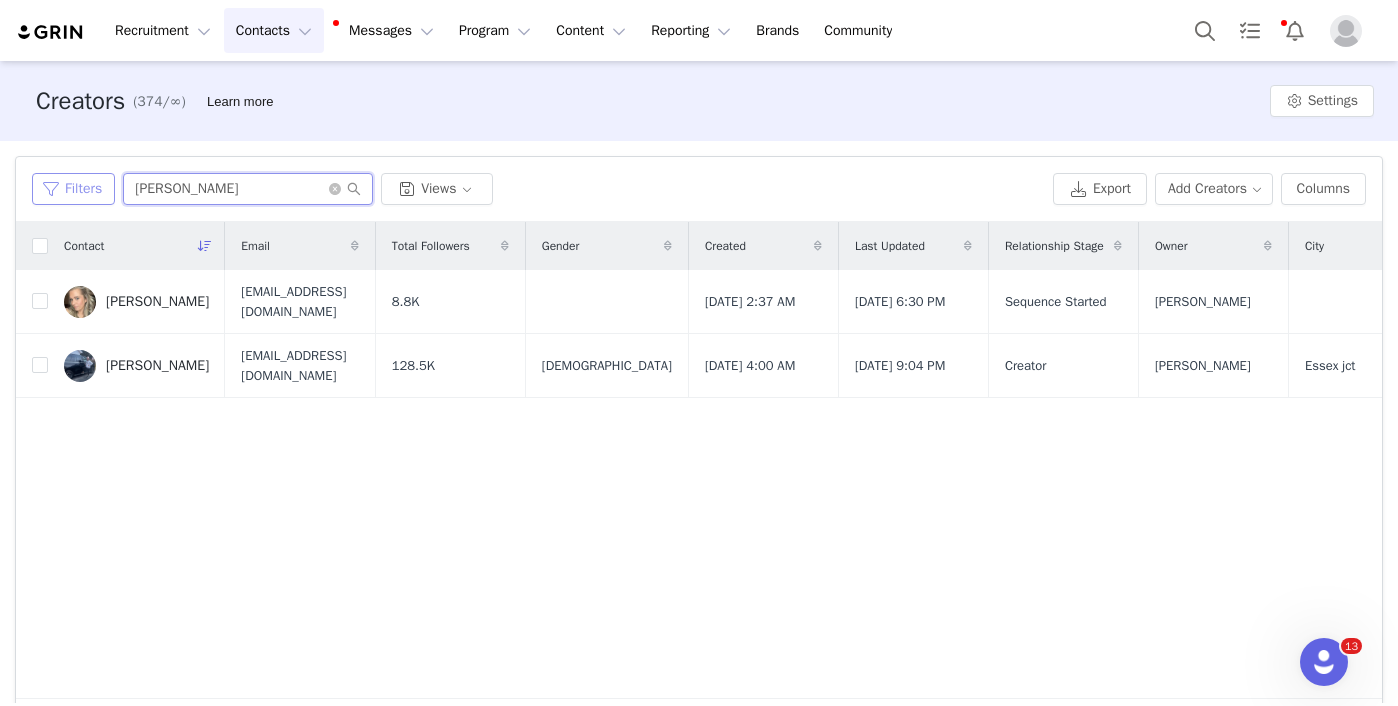 drag, startPoint x: 254, startPoint y: 191, endPoint x: 101, endPoint y: 184, distance: 153.16005 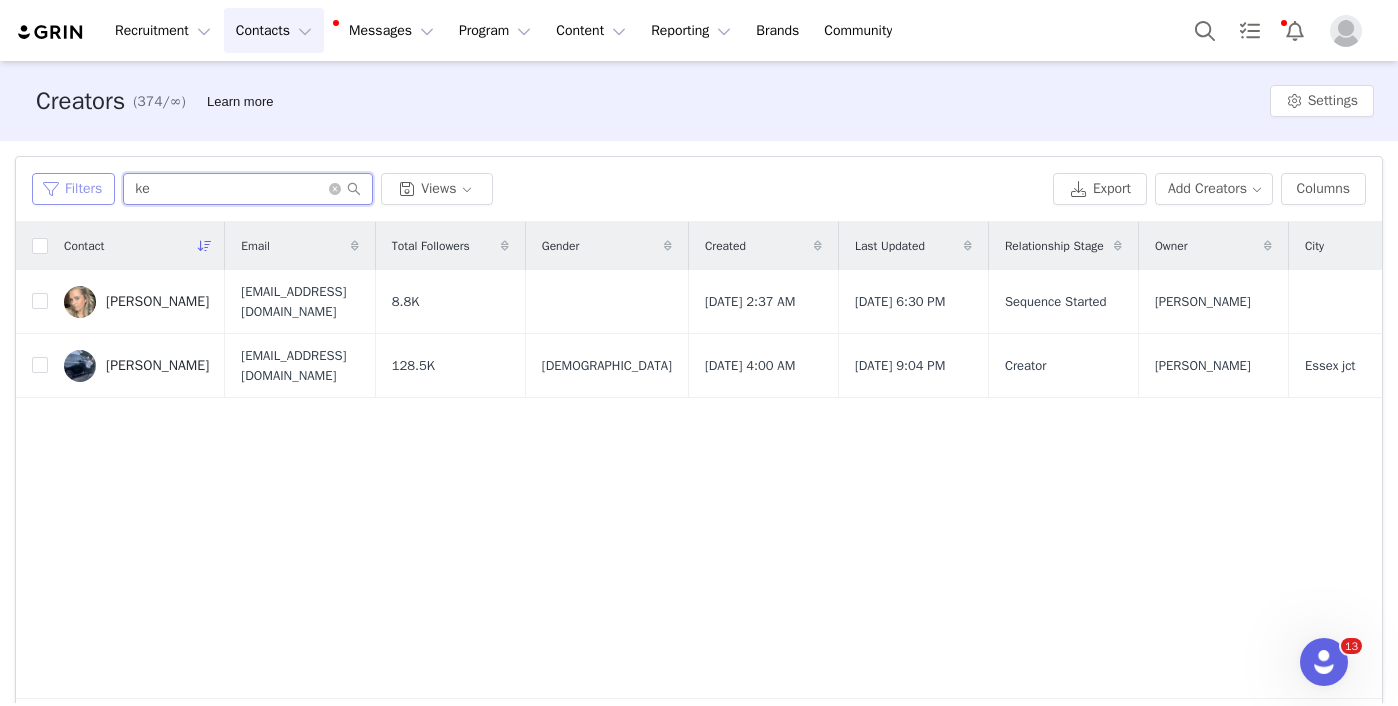 type on "k" 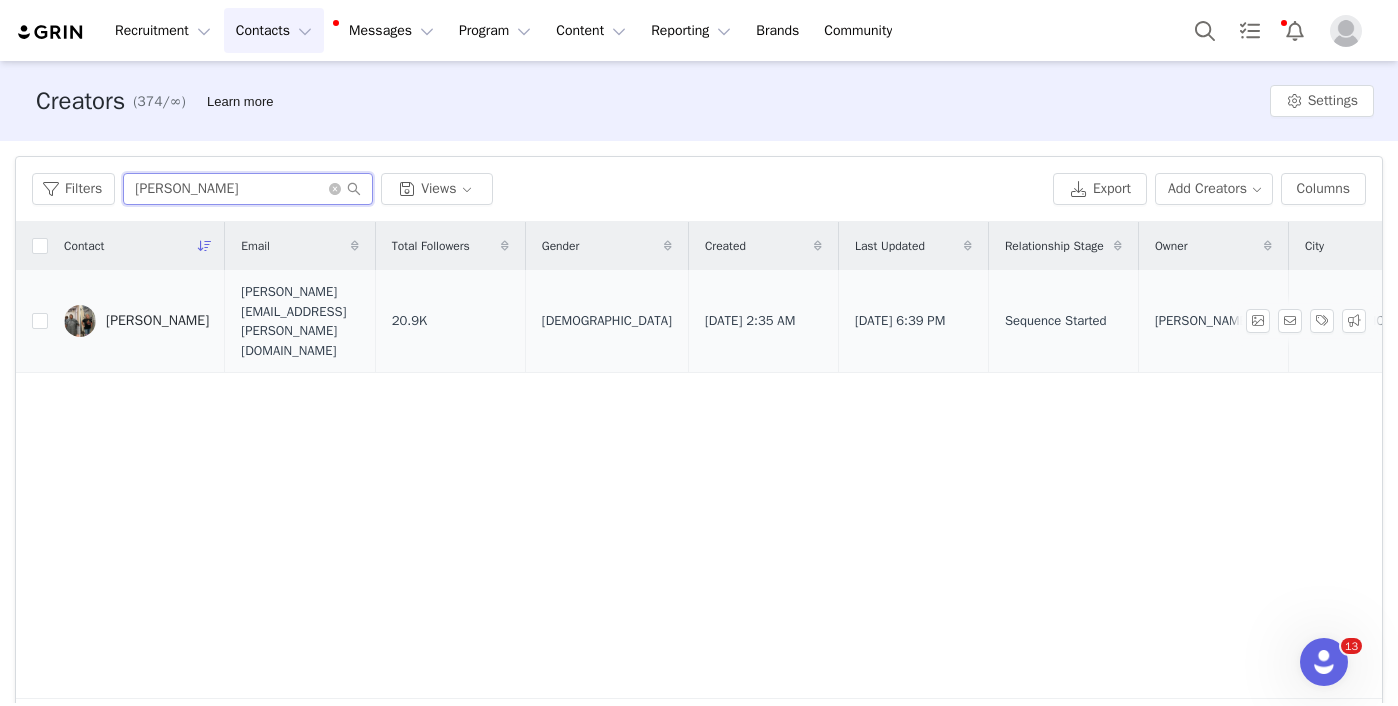 type on "[PERSON_NAME]" 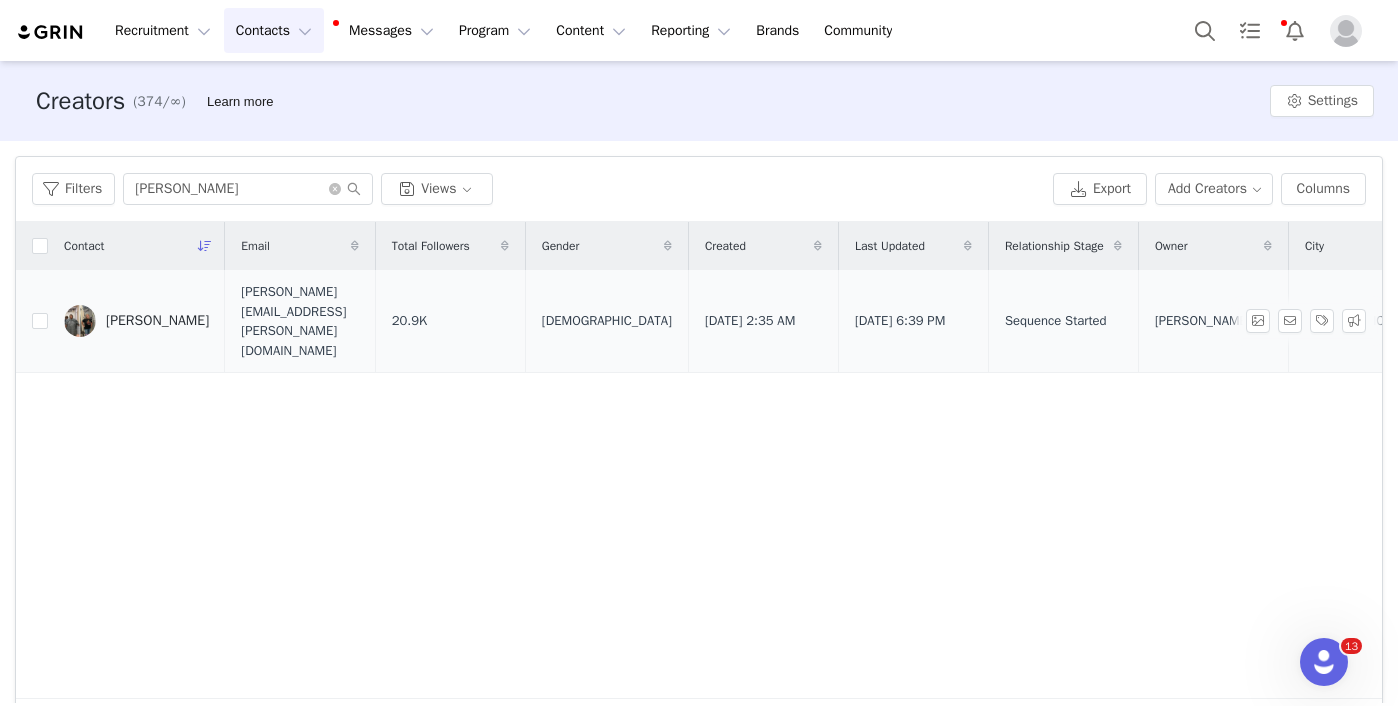 click on "[PERSON_NAME]" at bounding box center [157, 321] 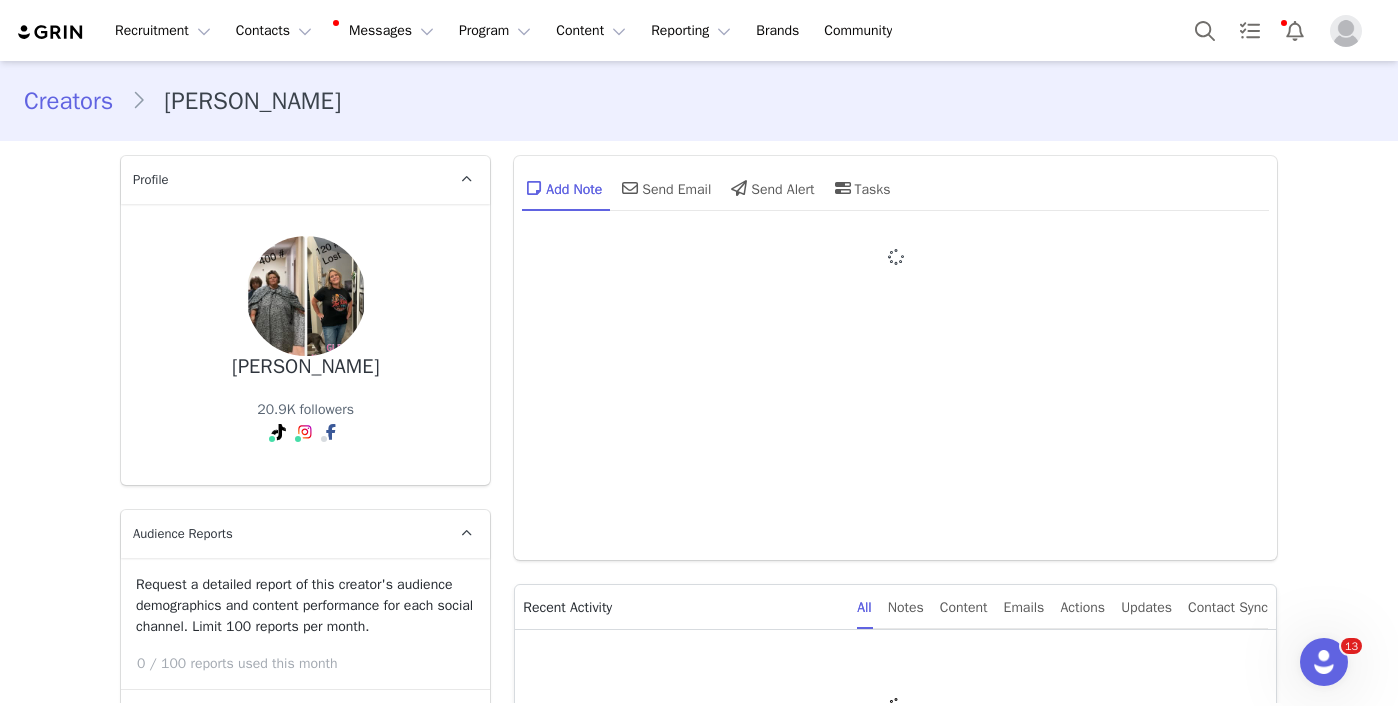 type on "+1 ([GEOGRAPHIC_DATA])" 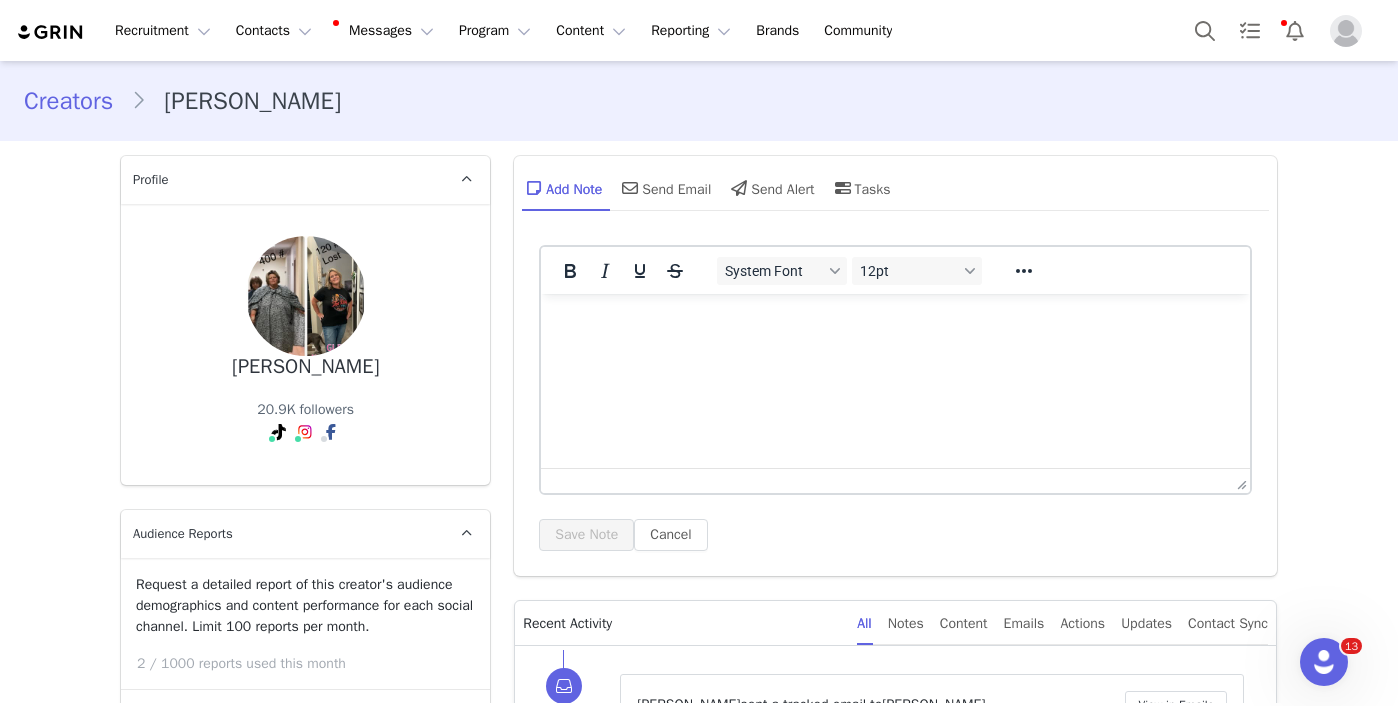 scroll, scrollTop: 0, scrollLeft: 0, axis: both 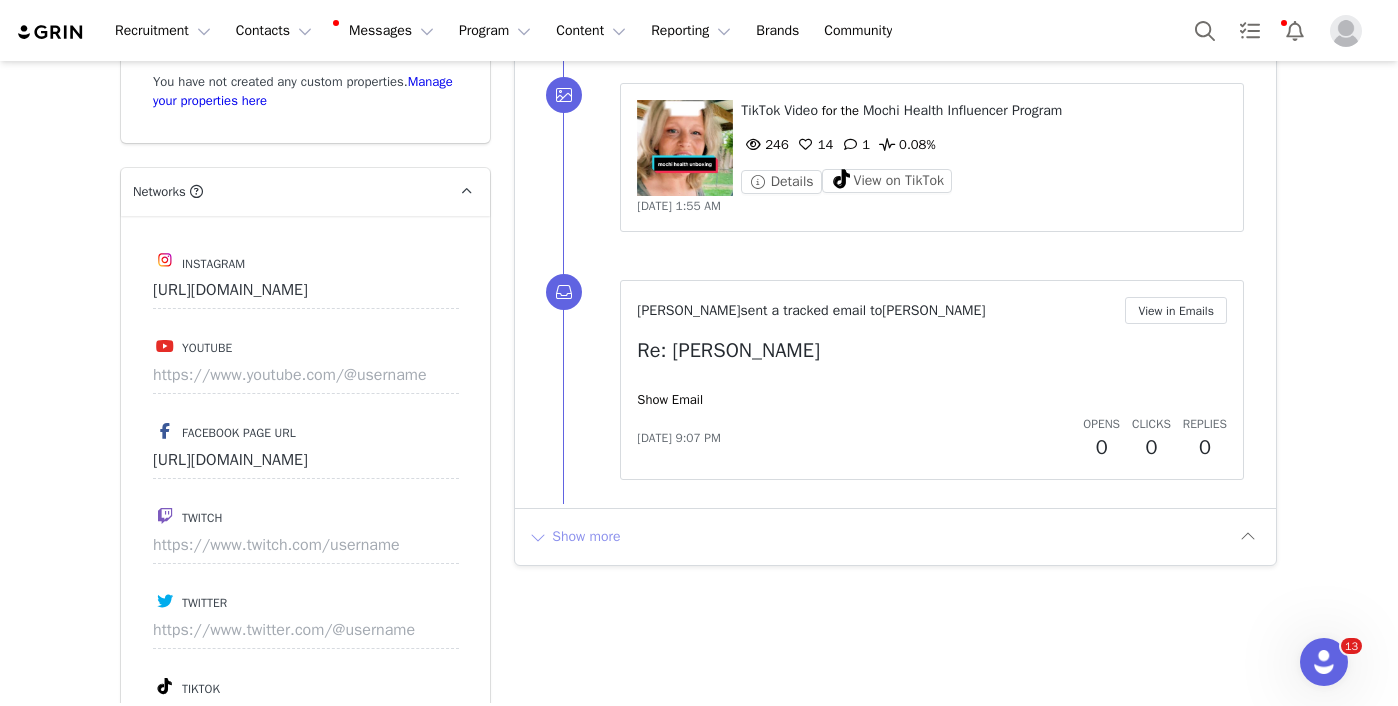 click on "Show more" at bounding box center [574, 537] 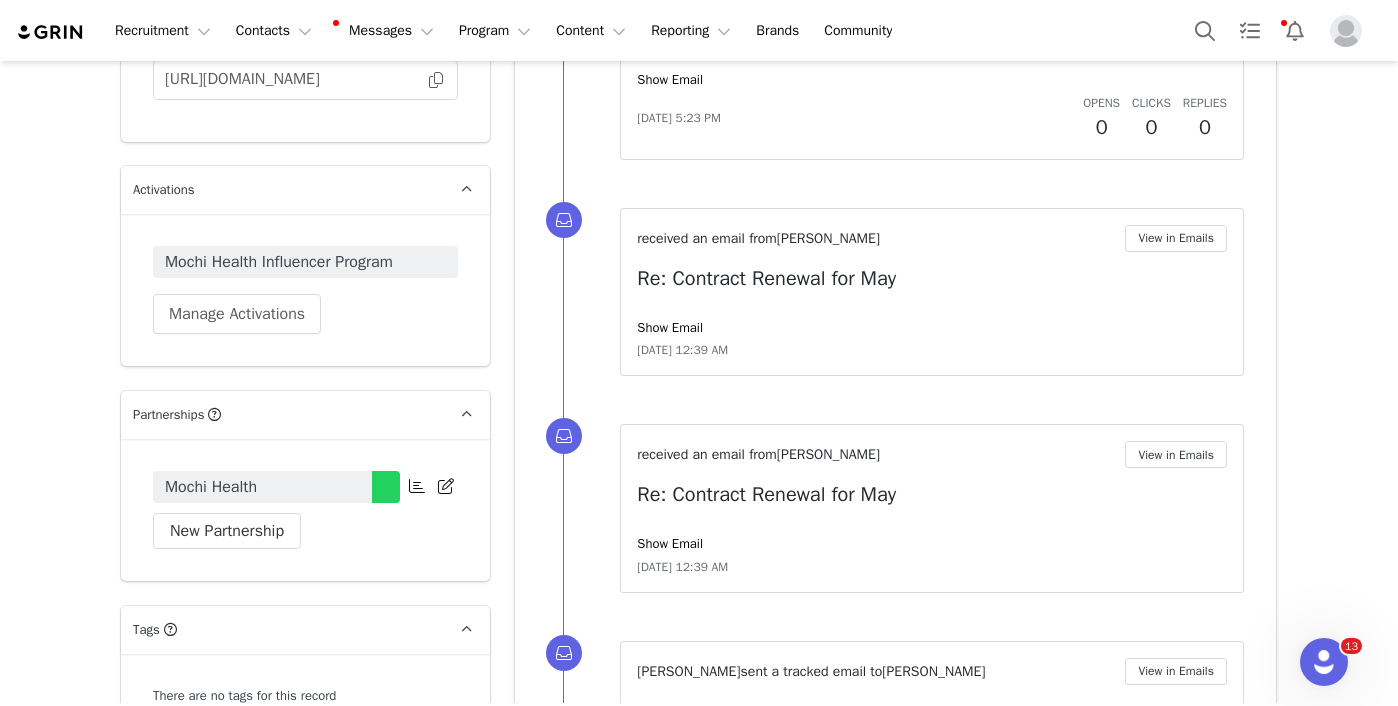 scroll, scrollTop: 4618, scrollLeft: 0, axis: vertical 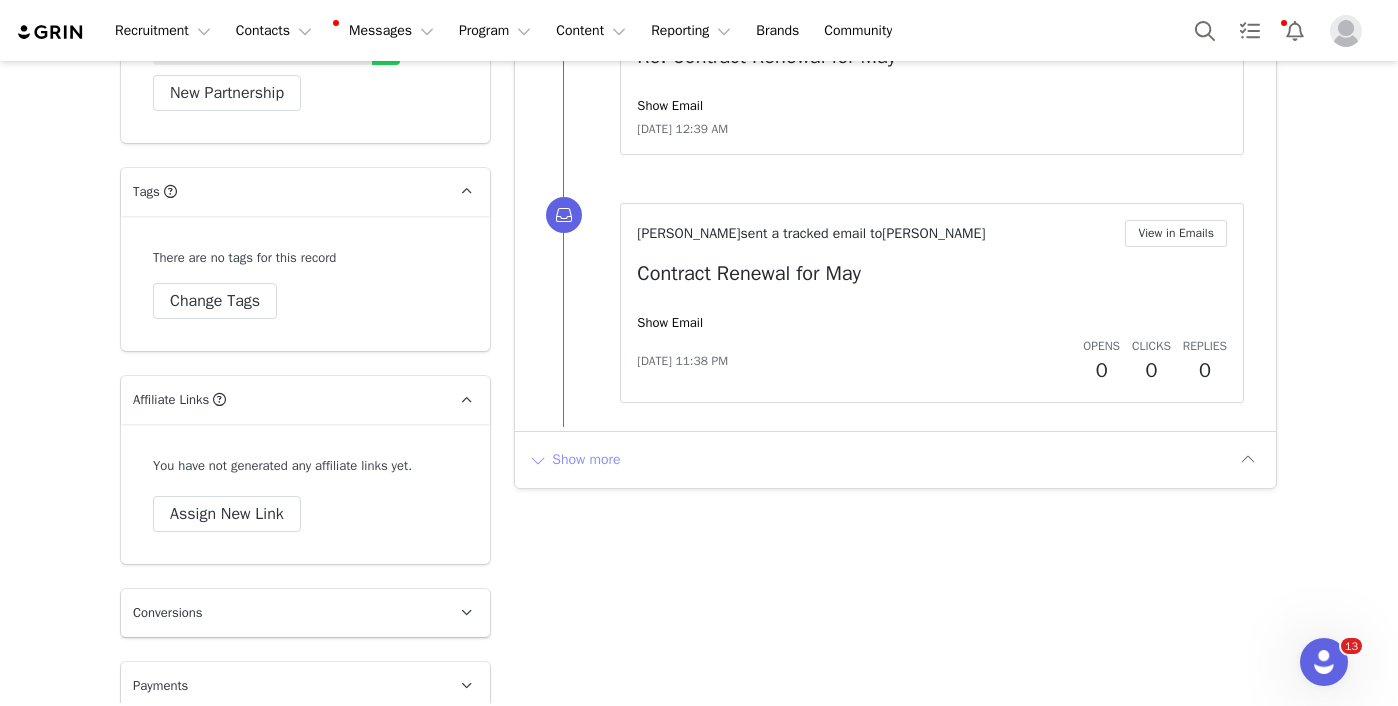 click on "Show more" at bounding box center [574, 460] 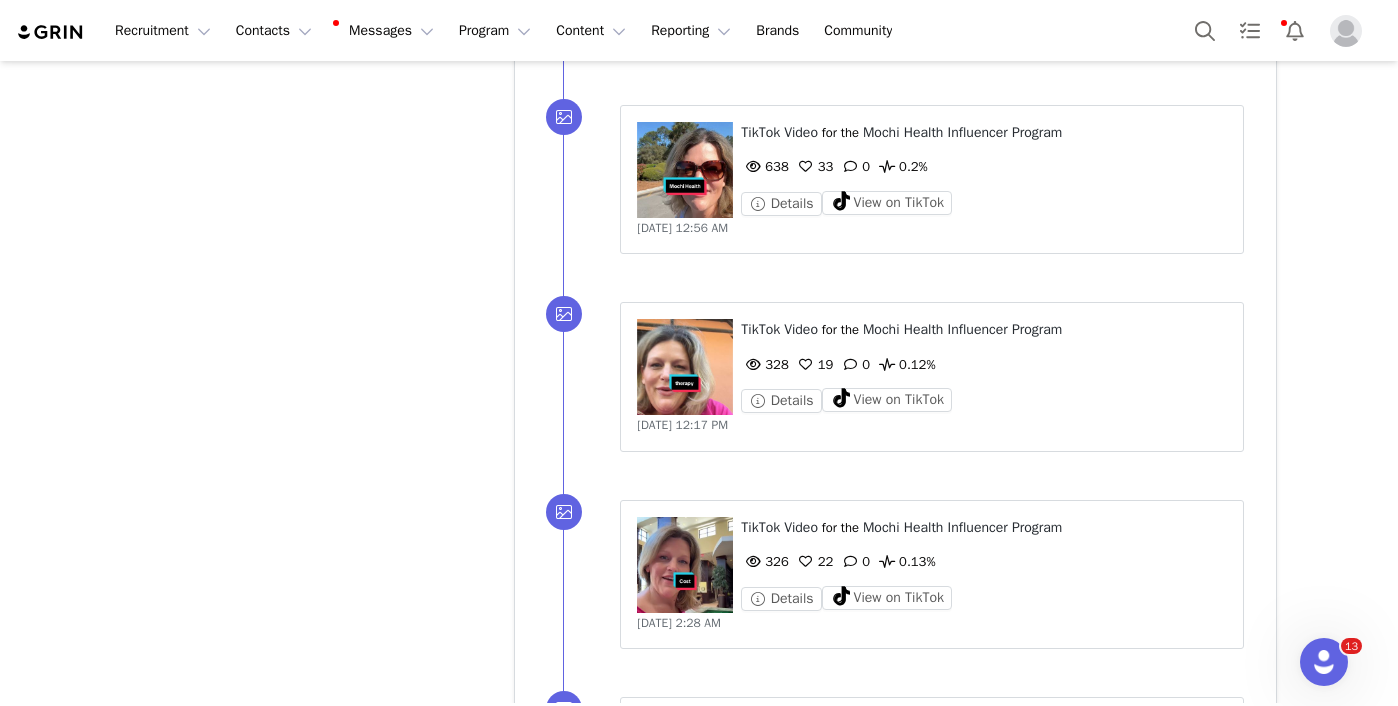 scroll, scrollTop: 6514, scrollLeft: 0, axis: vertical 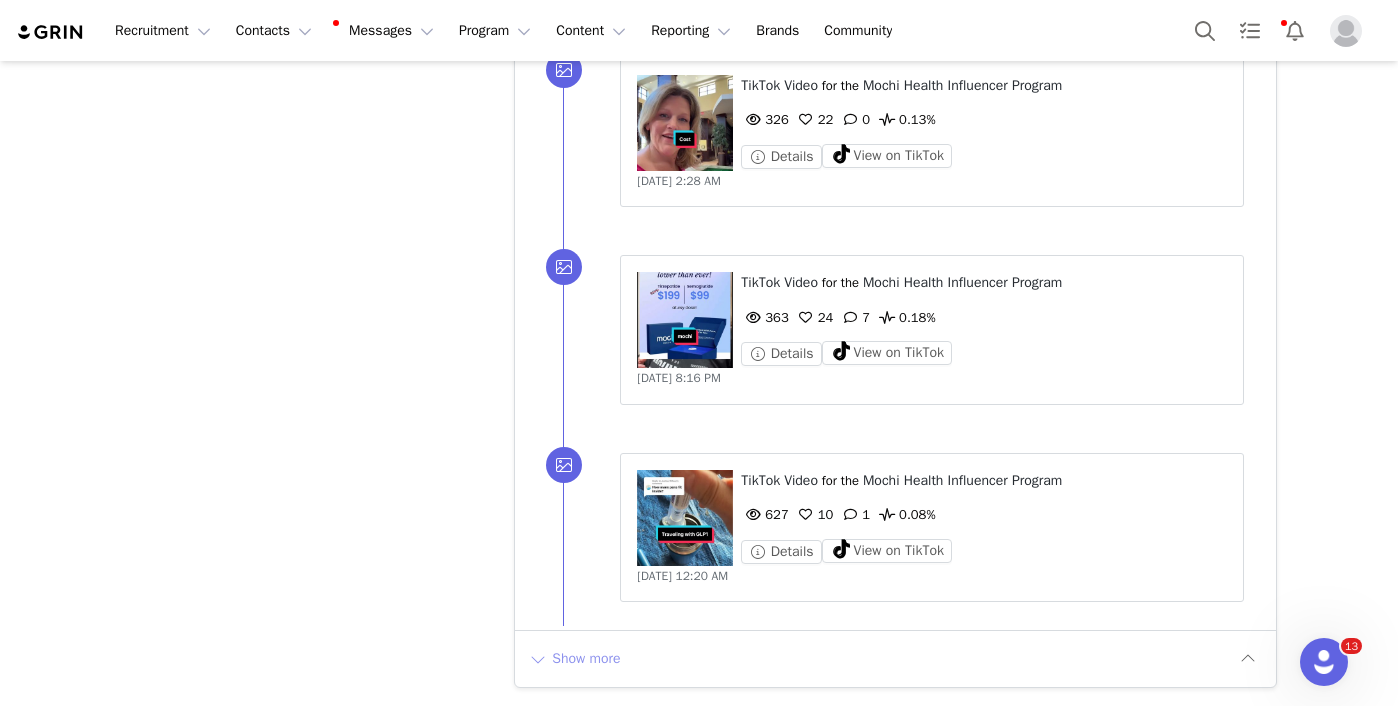 click on "Show more" at bounding box center (574, 659) 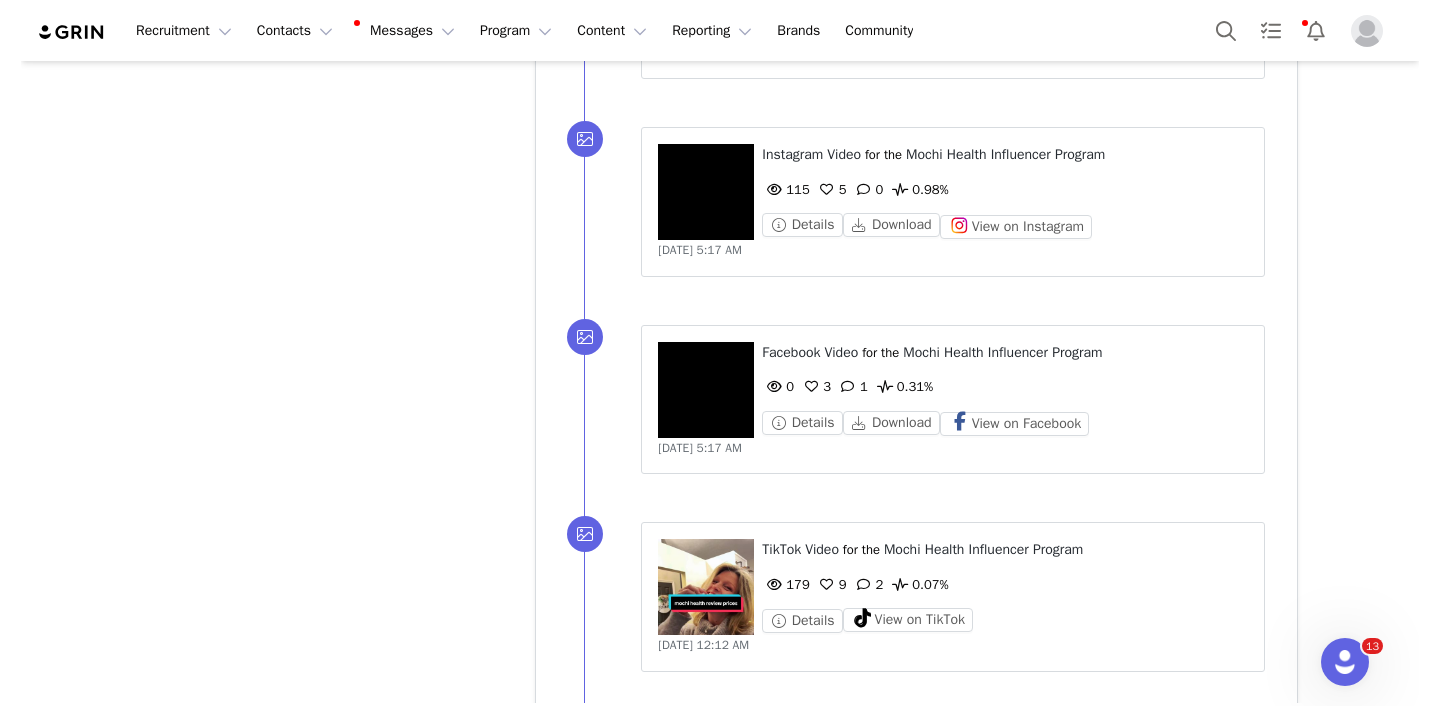 scroll, scrollTop: 8489, scrollLeft: 0, axis: vertical 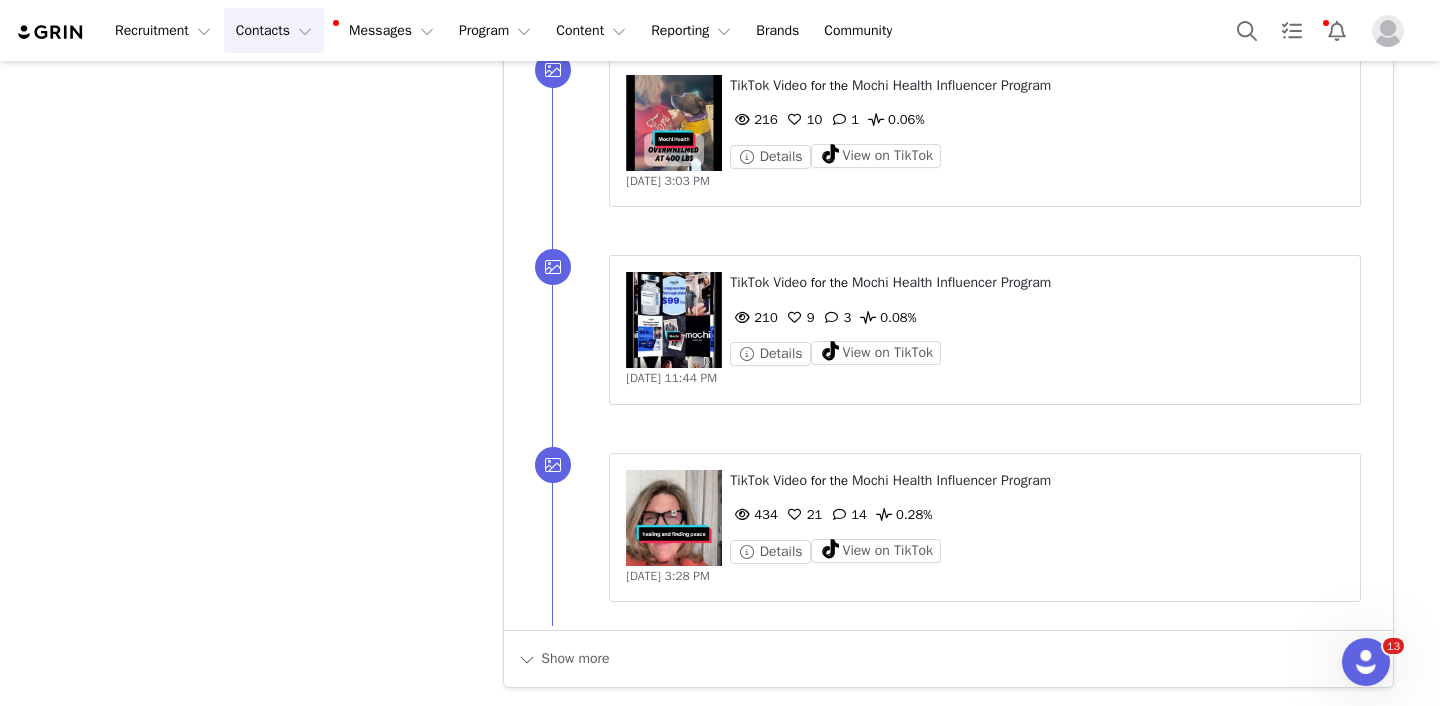 click on "Contacts Contacts" at bounding box center (274, 30) 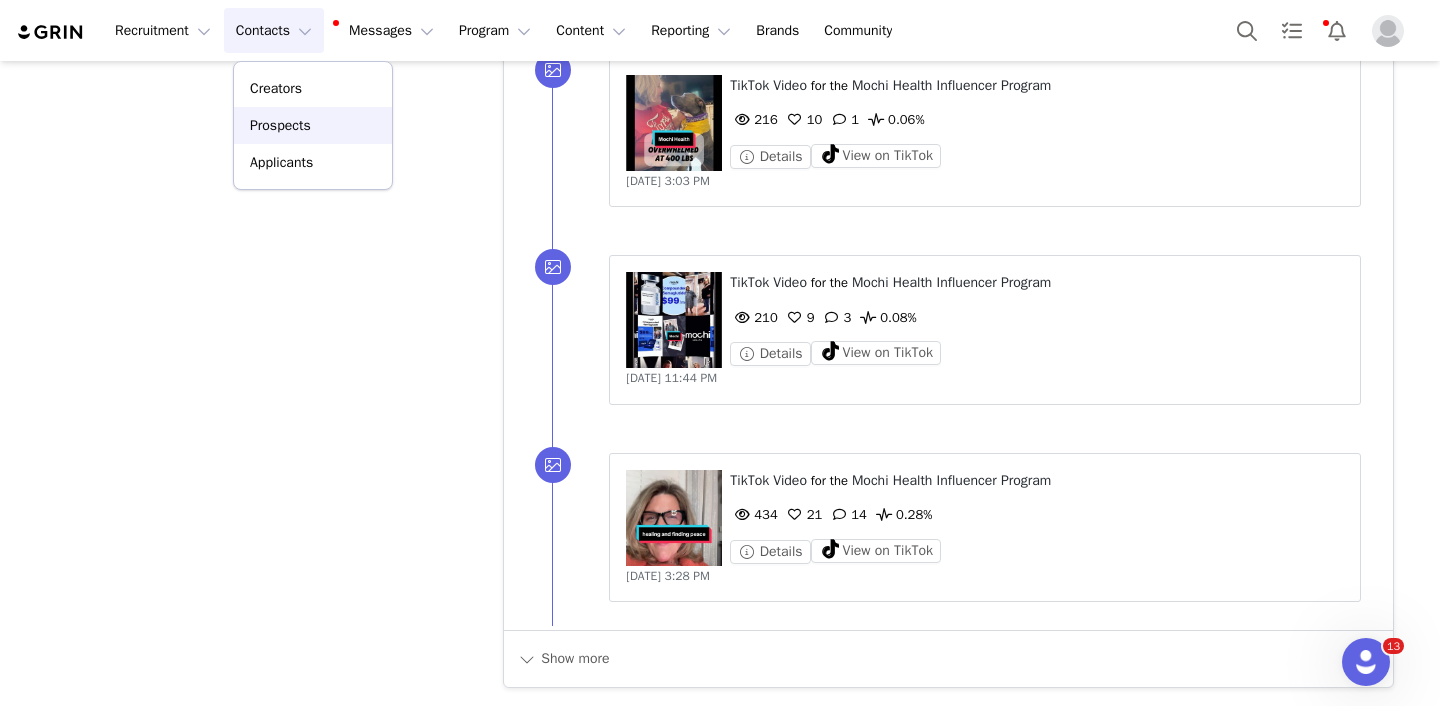 click on "Prospects" at bounding box center [280, 125] 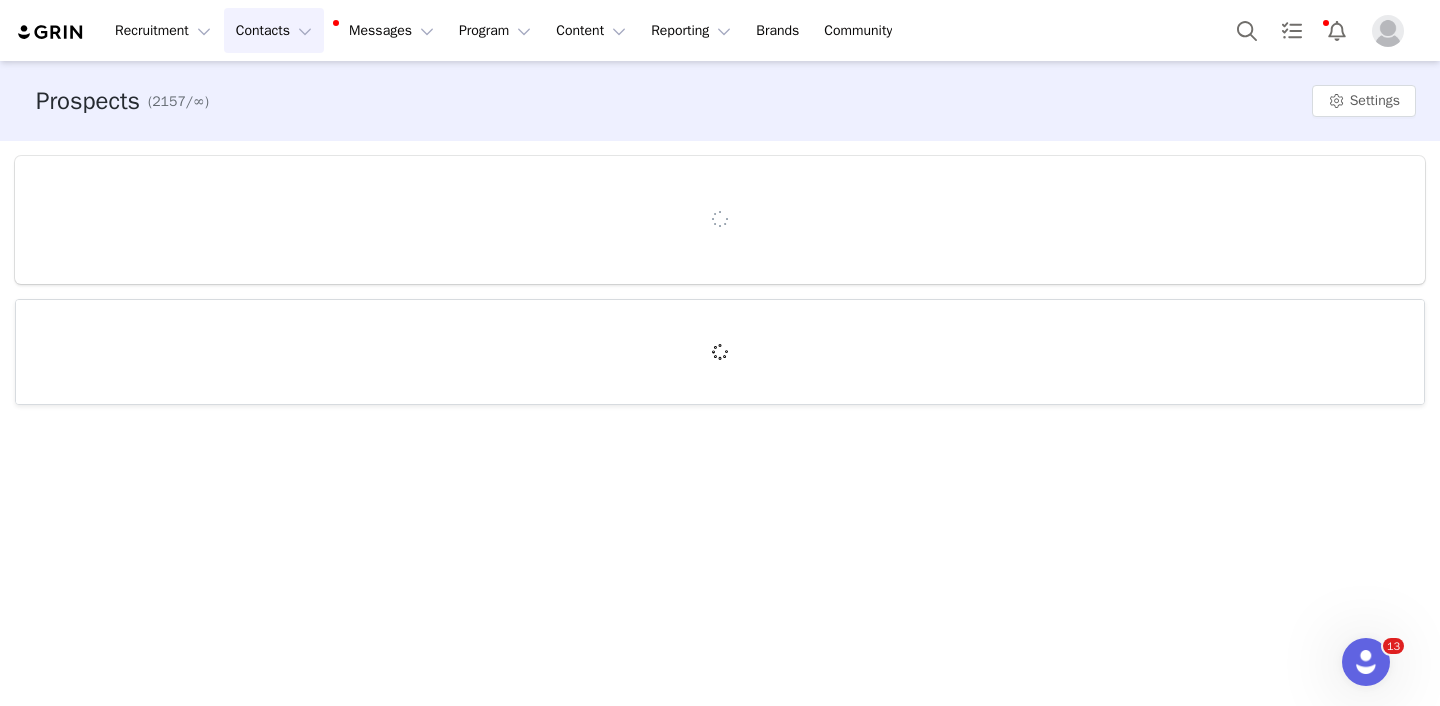 scroll, scrollTop: 0, scrollLeft: 0, axis: both 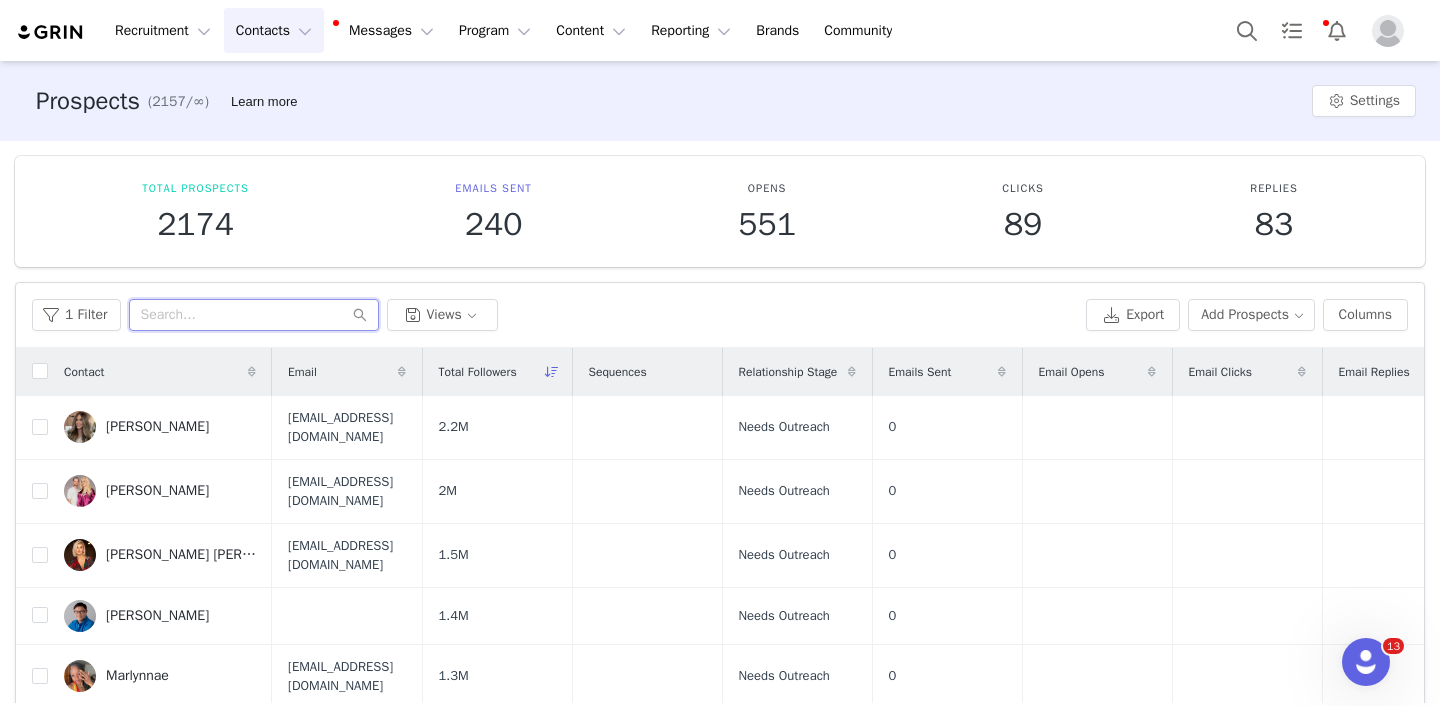 click at bounding box center [254, 315] 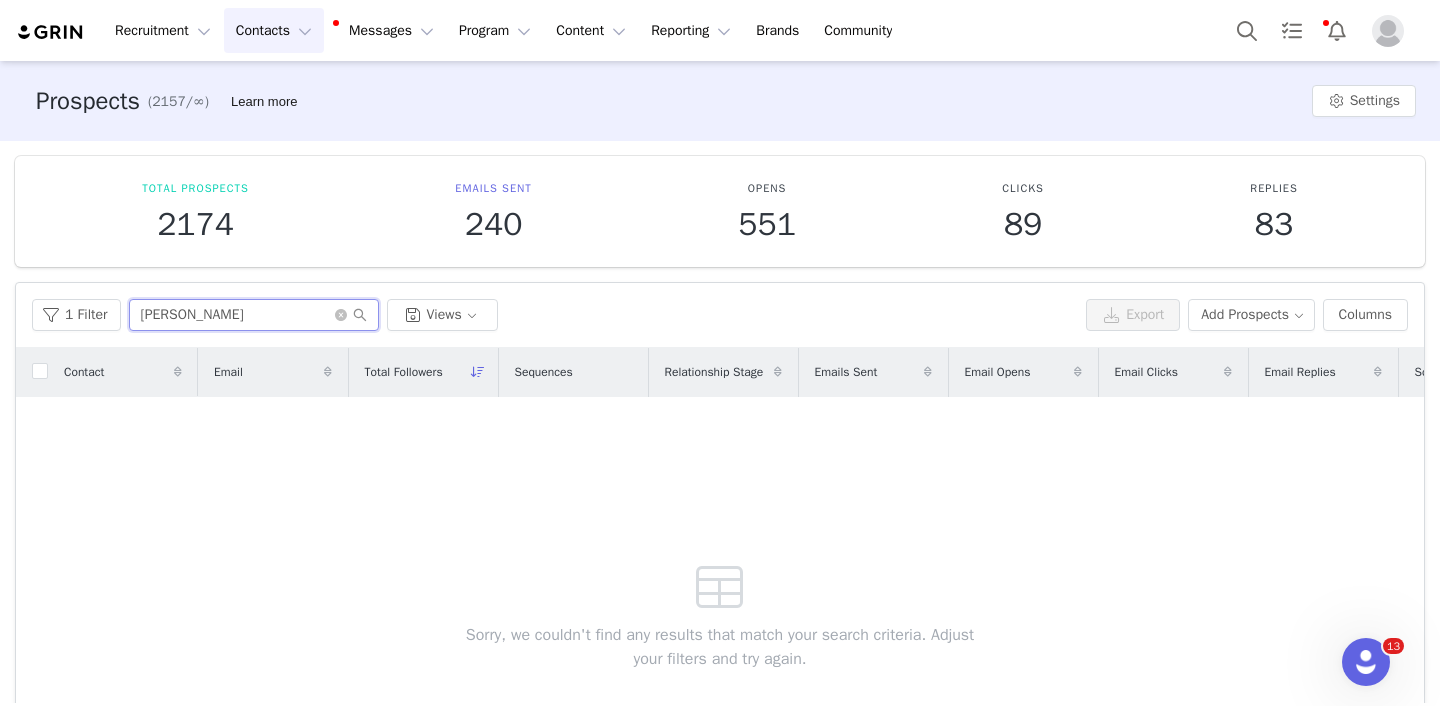type on "[PERSON_NAME]" 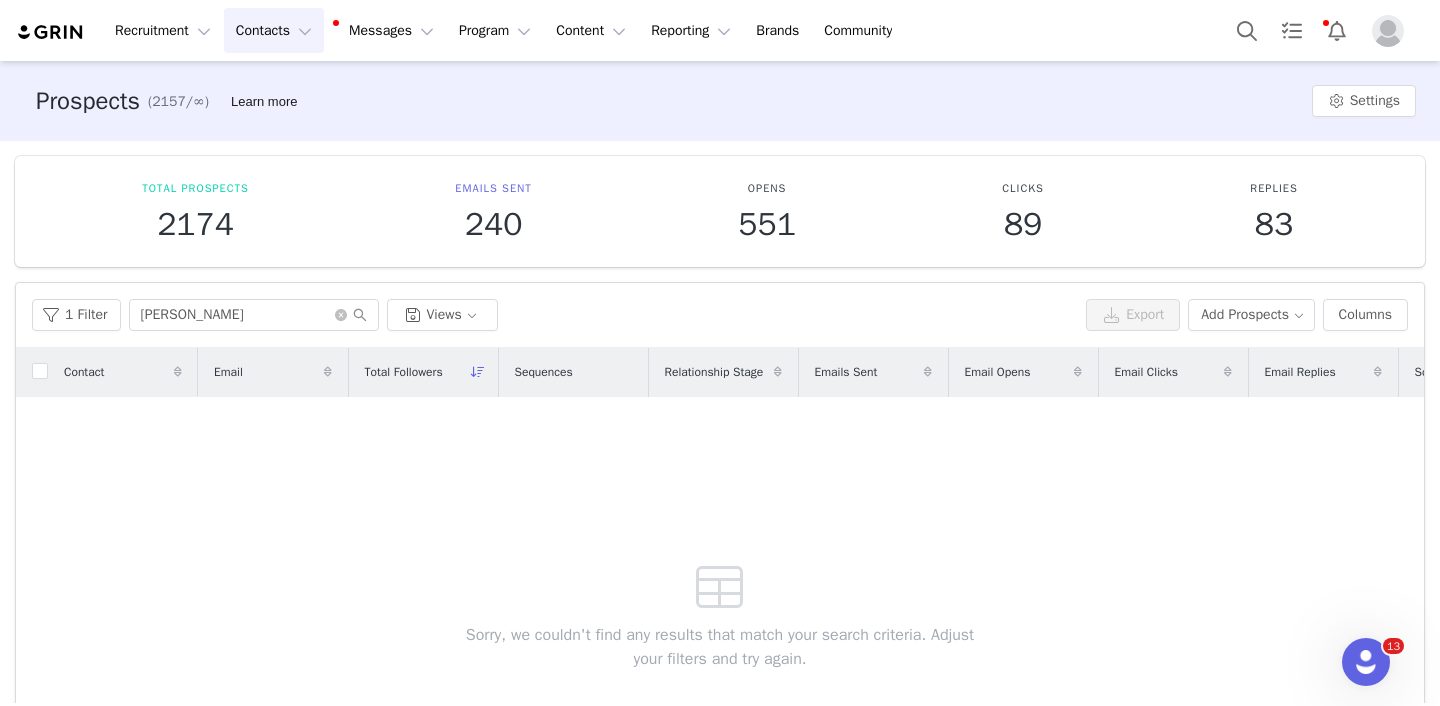 click on "Contacts Contacts" at bounding box center (274, 30) 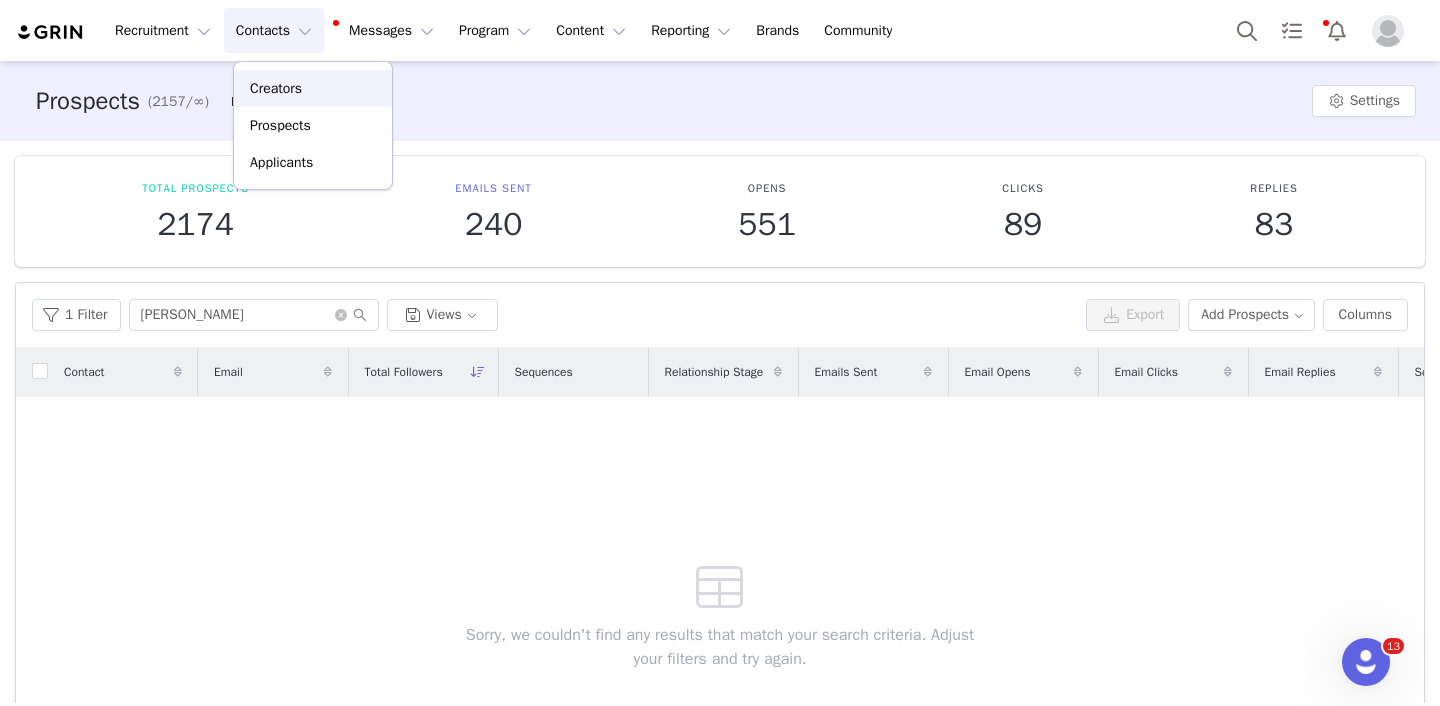 click on "Creators" at bounding box center (276, 88) 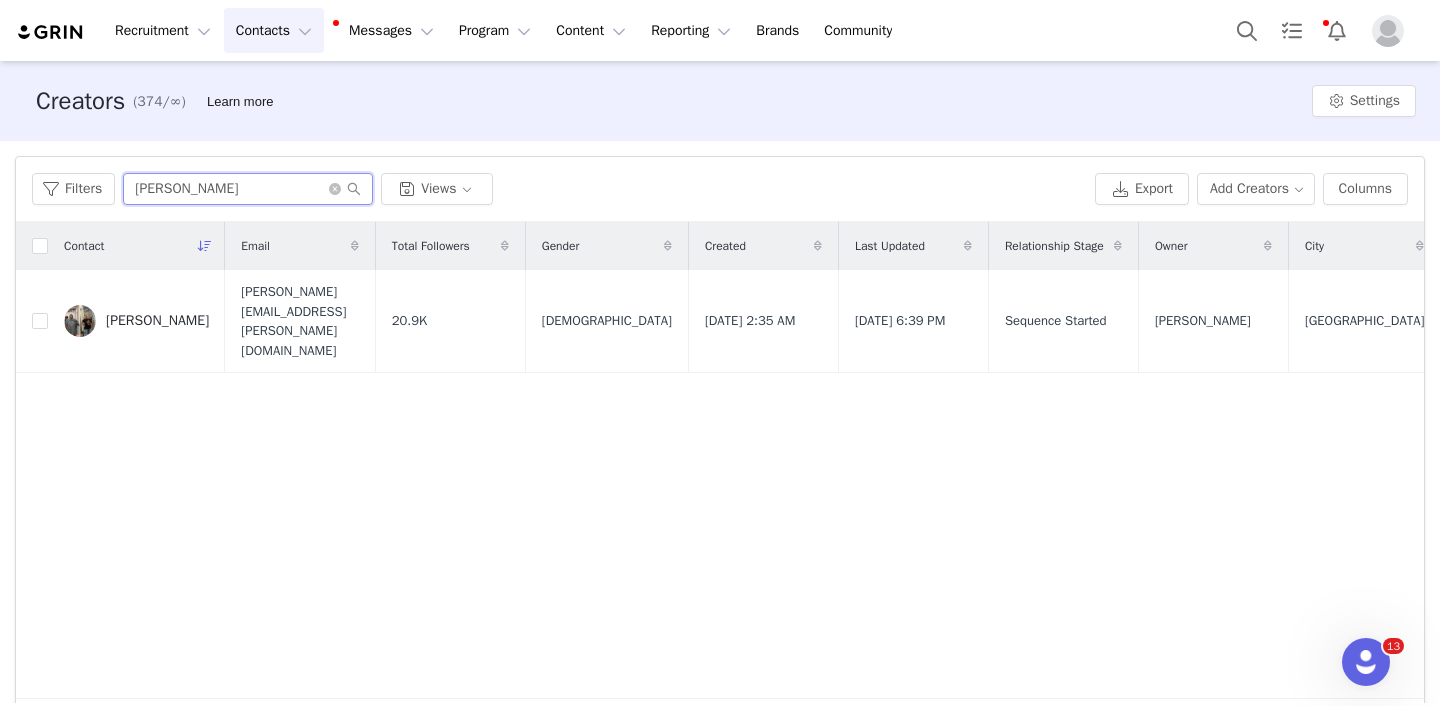 drag, startPoint x: 207, startPoint y: 191, endPoint x: 0, endPoint y: 190, distance: 207.00241 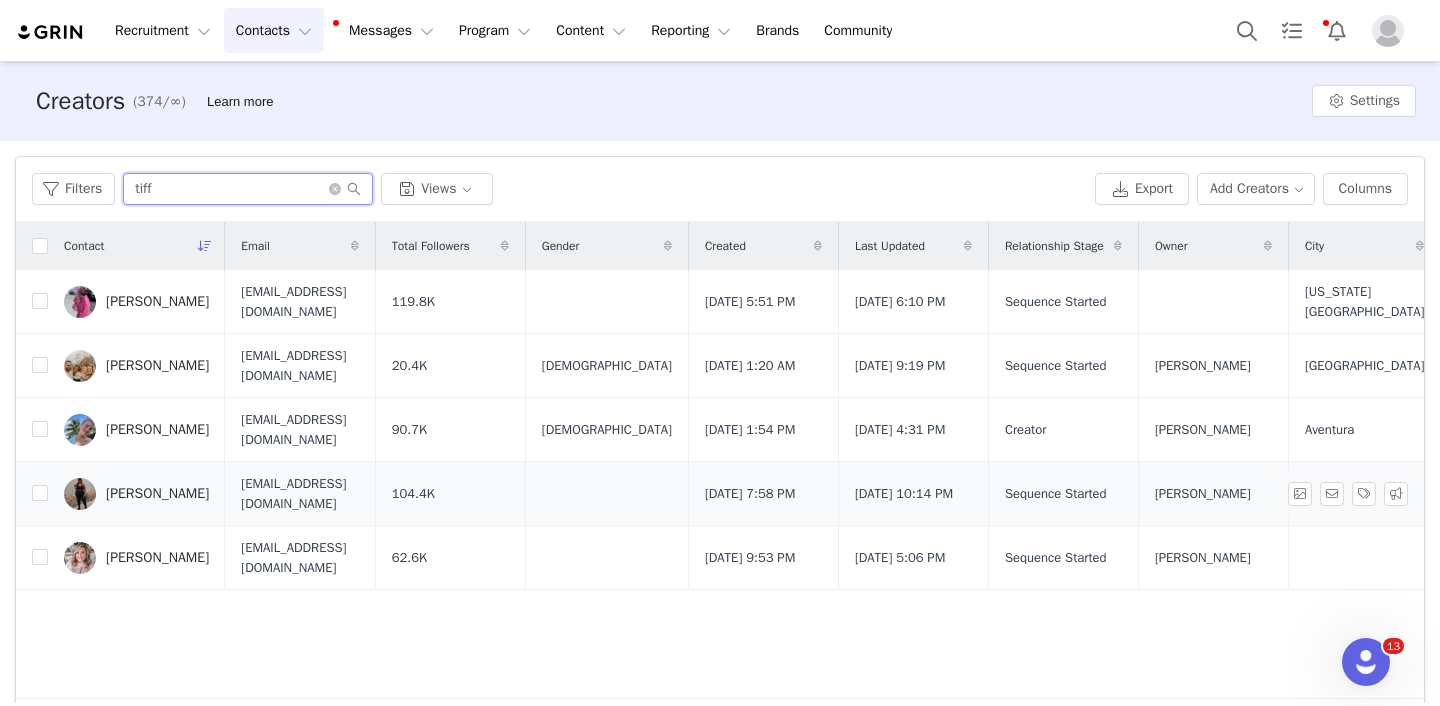 type on "tiff" 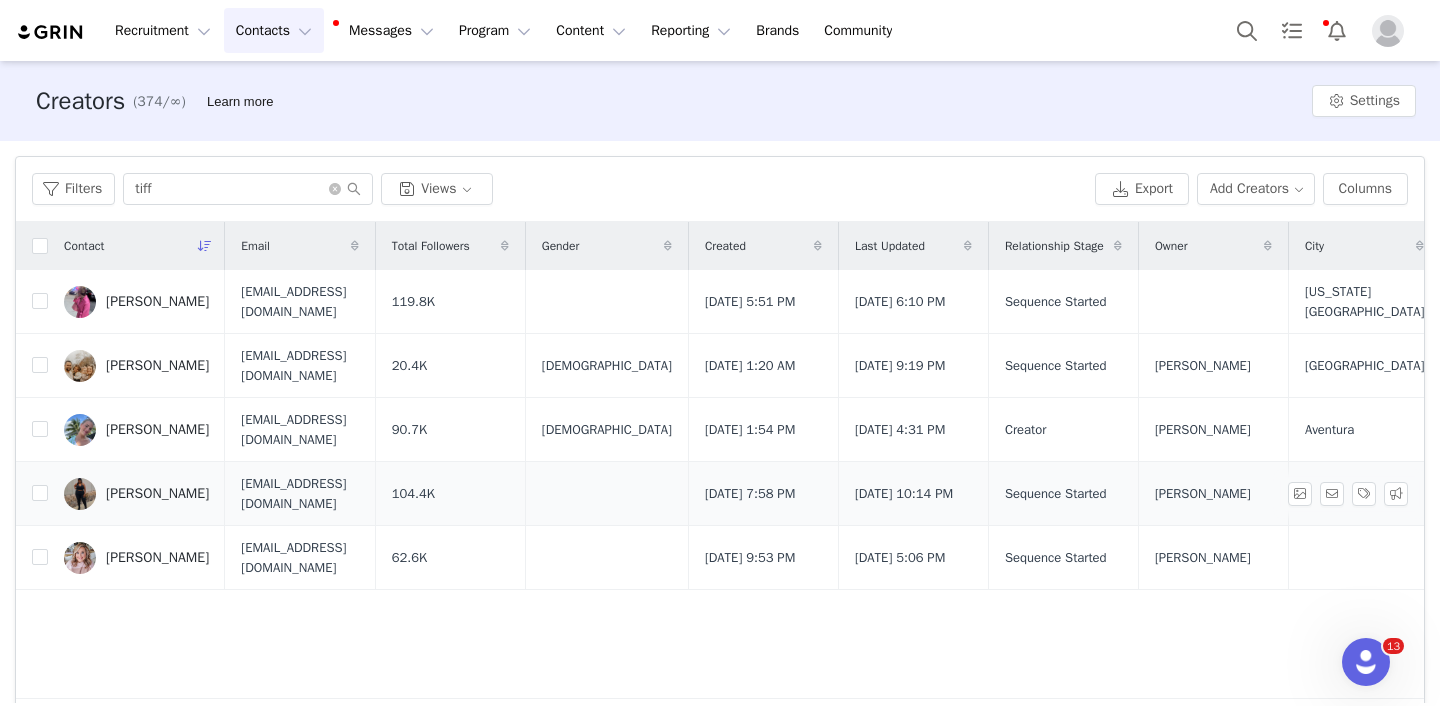 click on "[PERSON_NAME]" at bounding box center [157, 494] 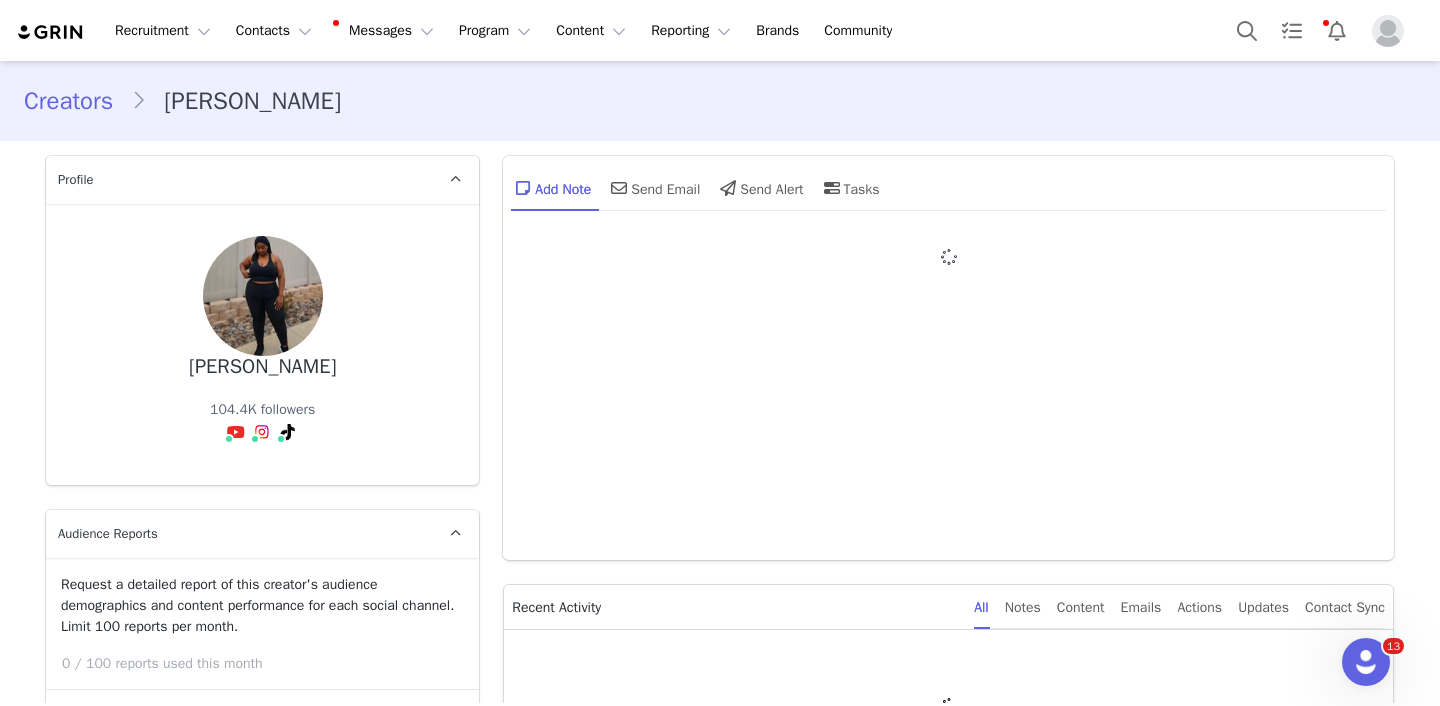 type on "+1 ([GEOGRAPHIC_DATA])" 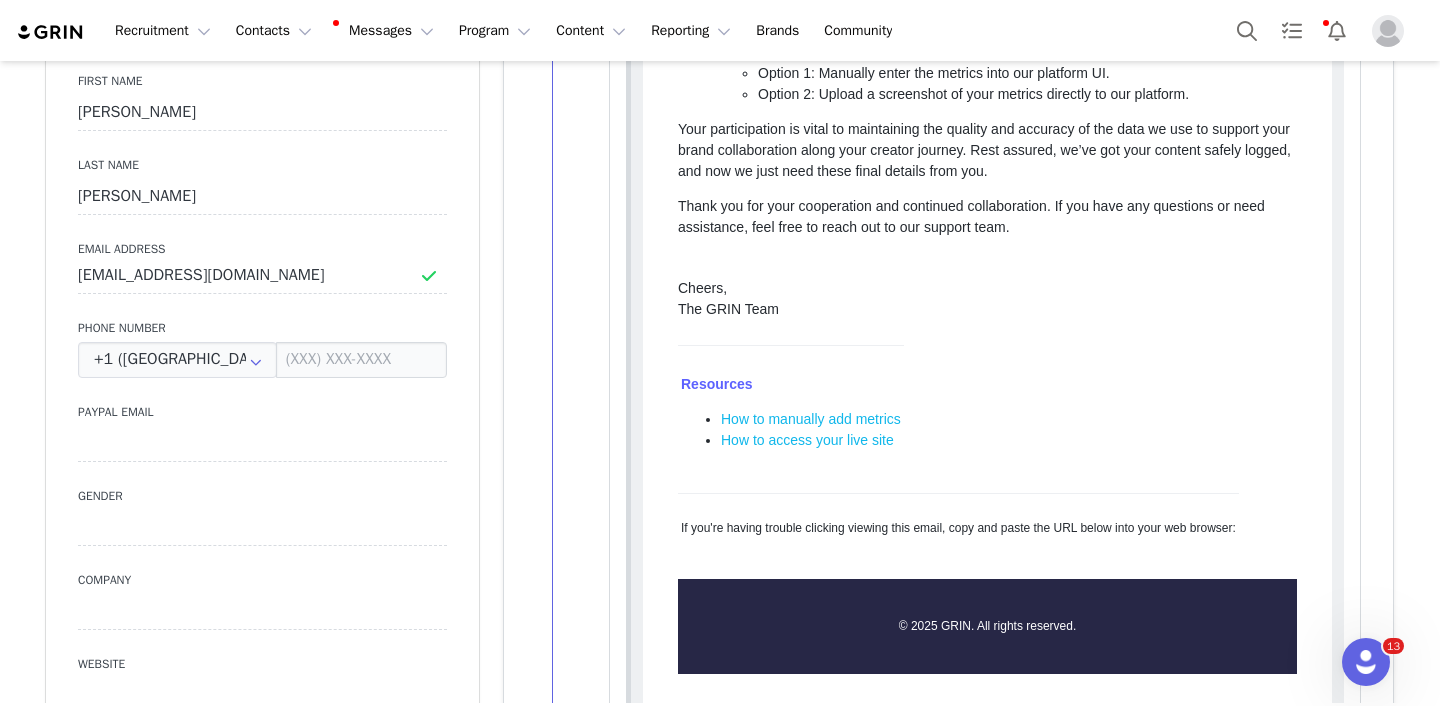 scroll, scrollTop: 0, scrollLeft: 0, axis: both 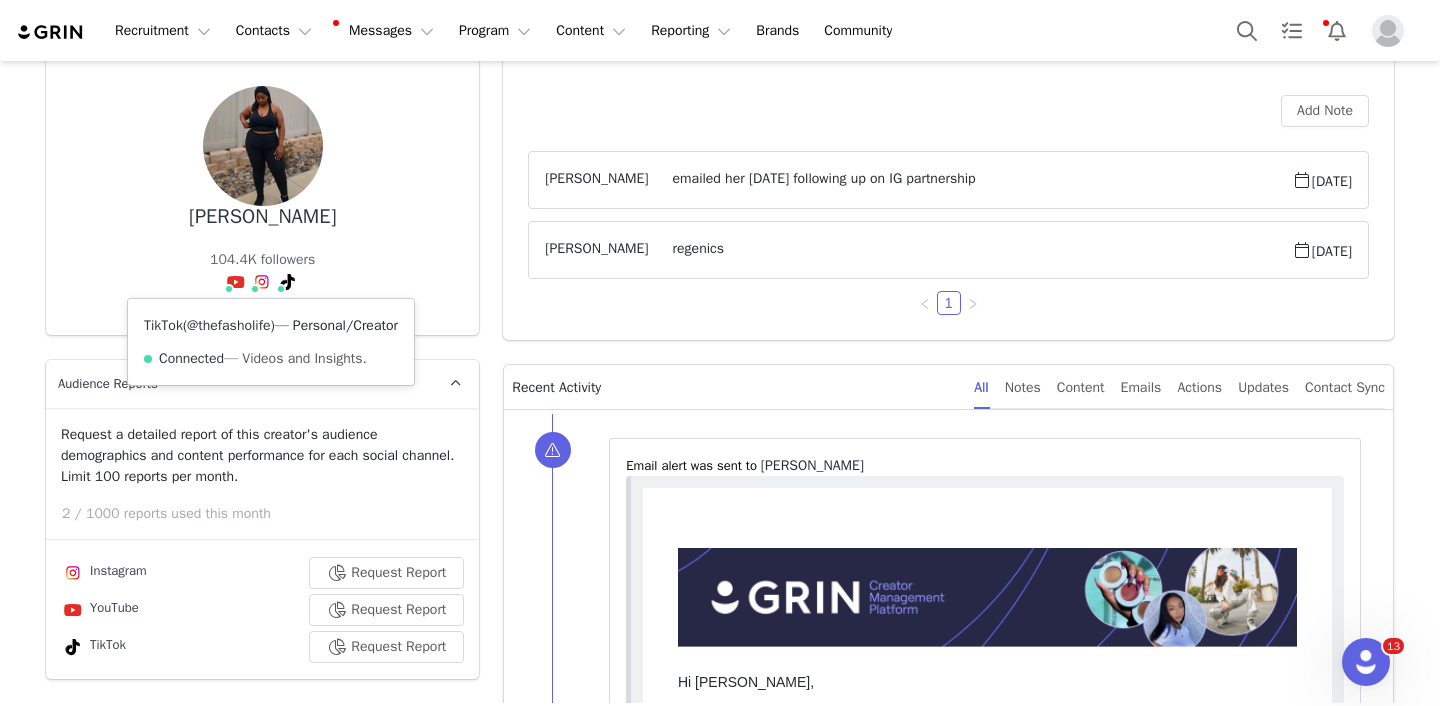 click on "@thefasholife" at bounding box center [228, 325] 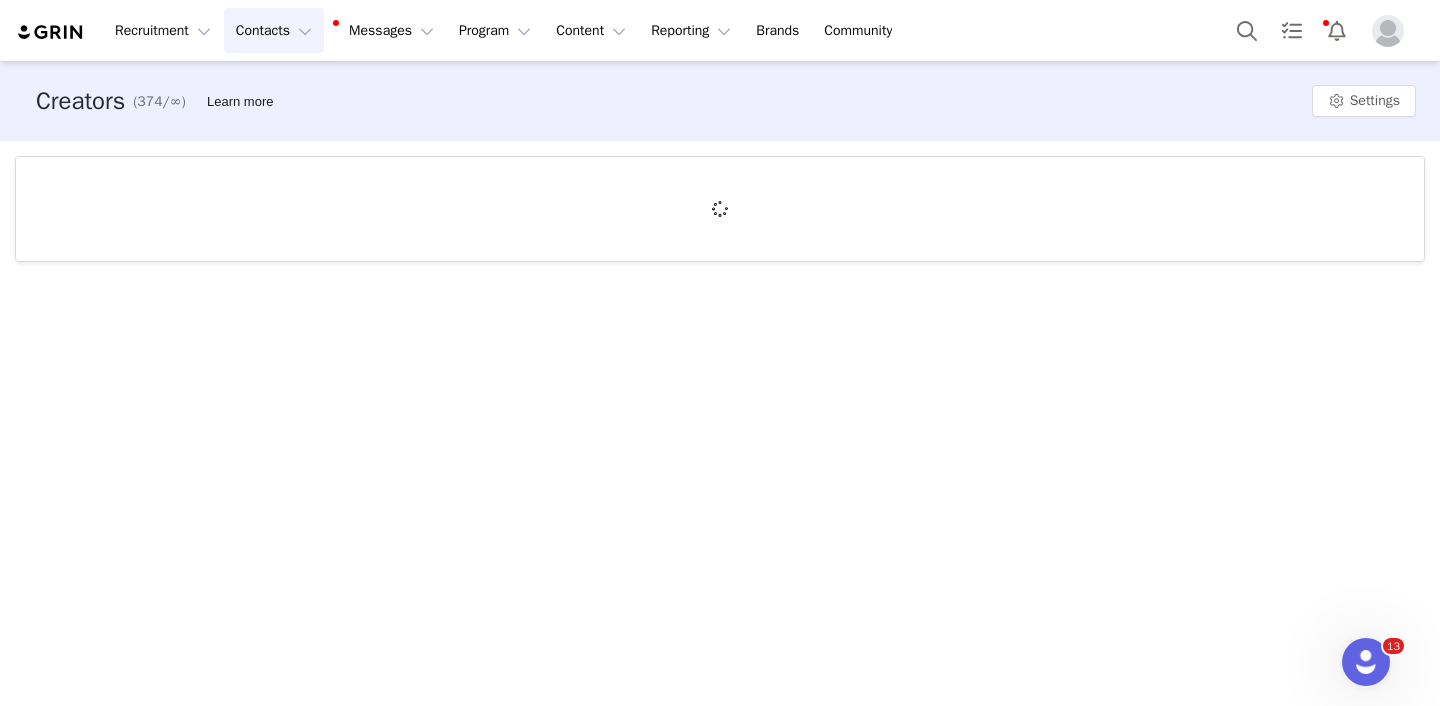 scroll, scrollTop: 0, scrollLeft: 0, axis: both 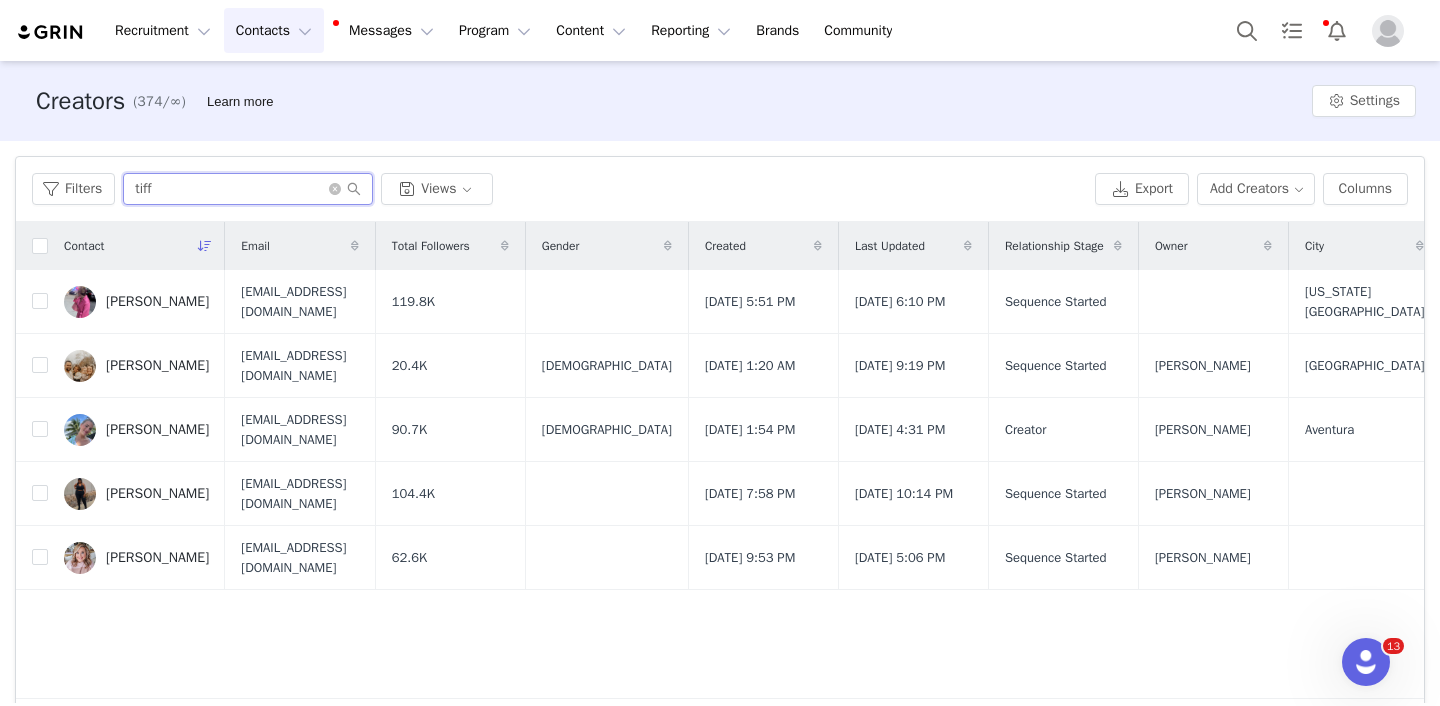 drag, startPoint x: 208, startPoint y: 180, endPoint x: 274, endPoint y: 217, distance: 75.66373 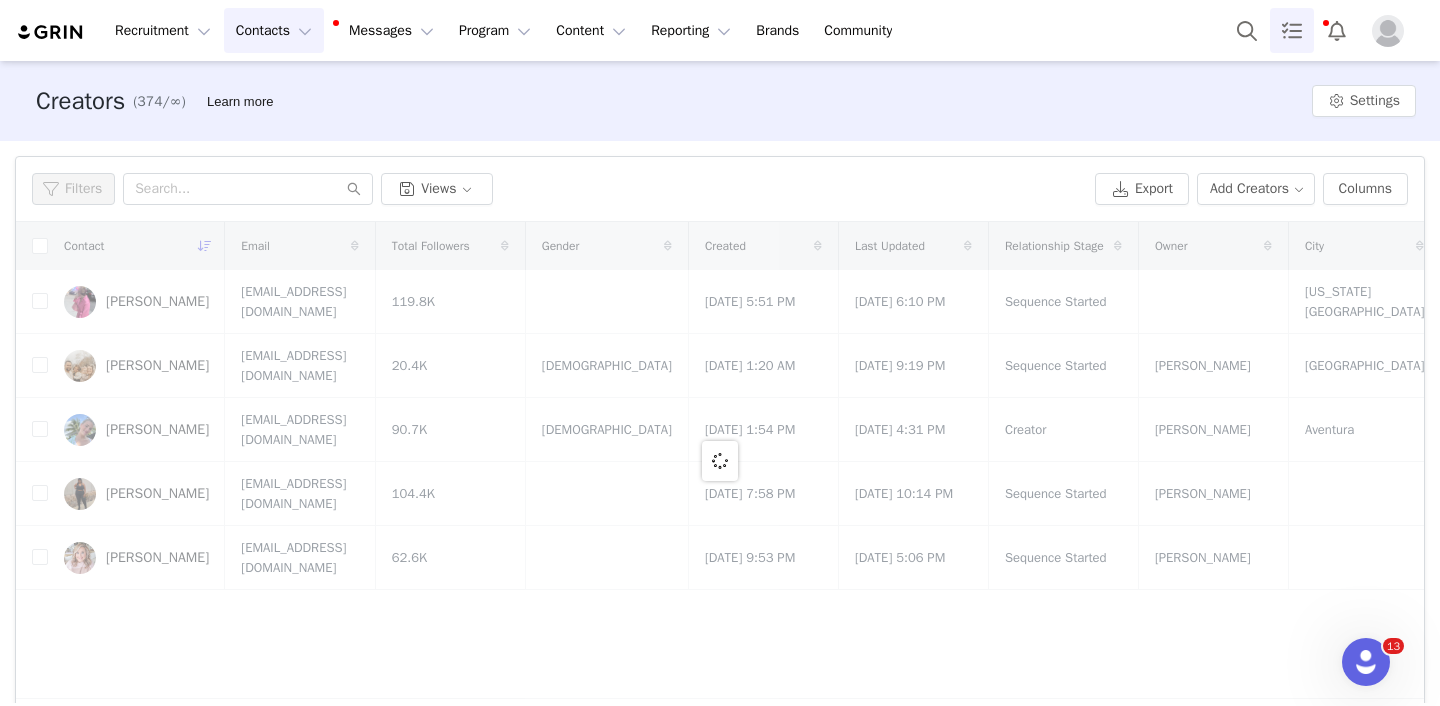 click on "[PERSON_NAME]" at bounding box center [157, 302] 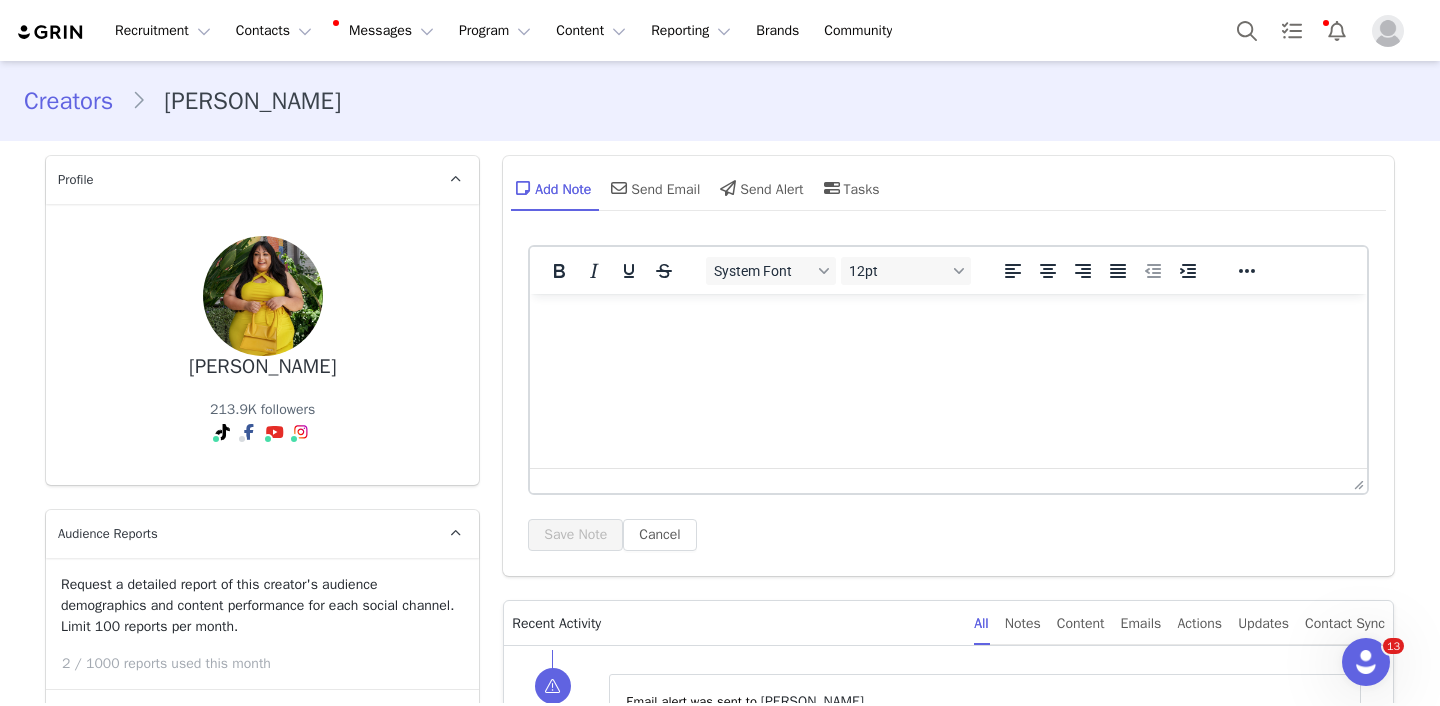 scroll, scrollTop: 0, scrollLeft: 0, axis: both 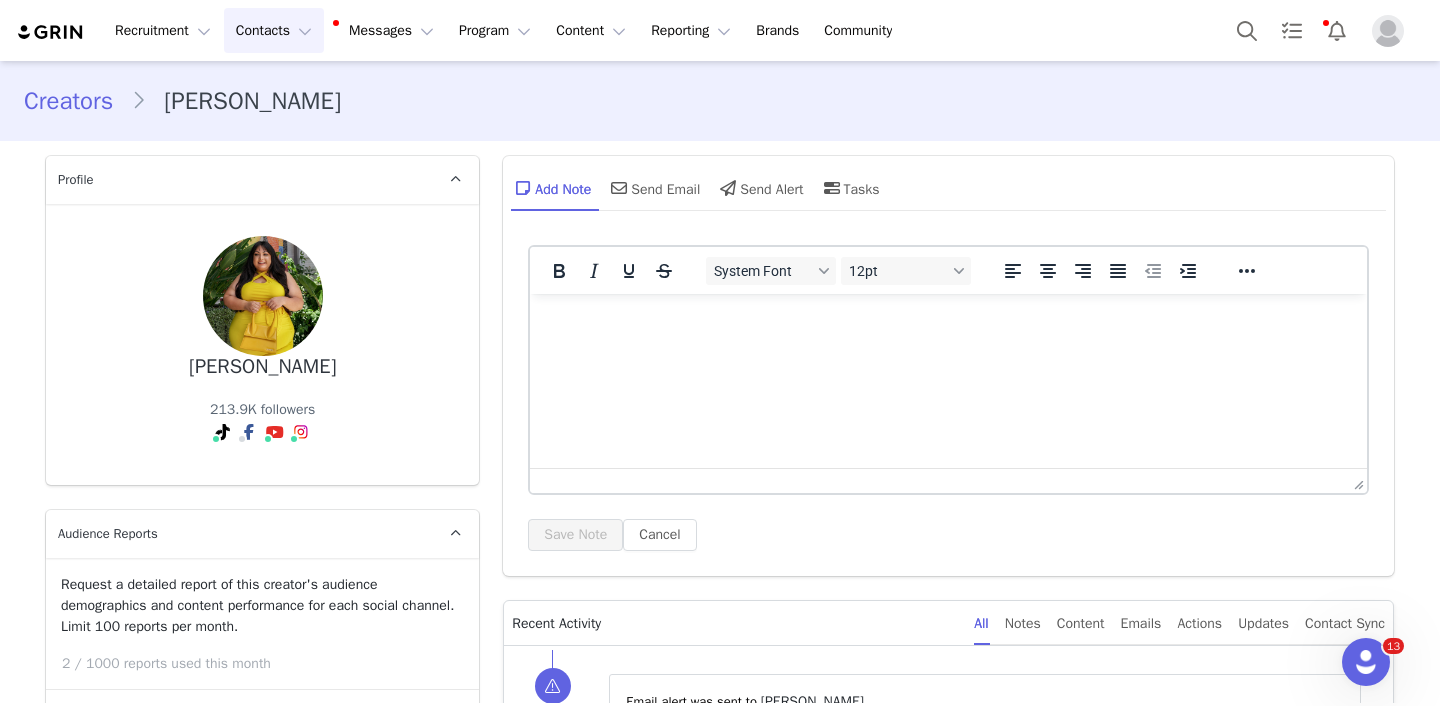 click on "Contacts Contacts" at bounding box center [274, 30] 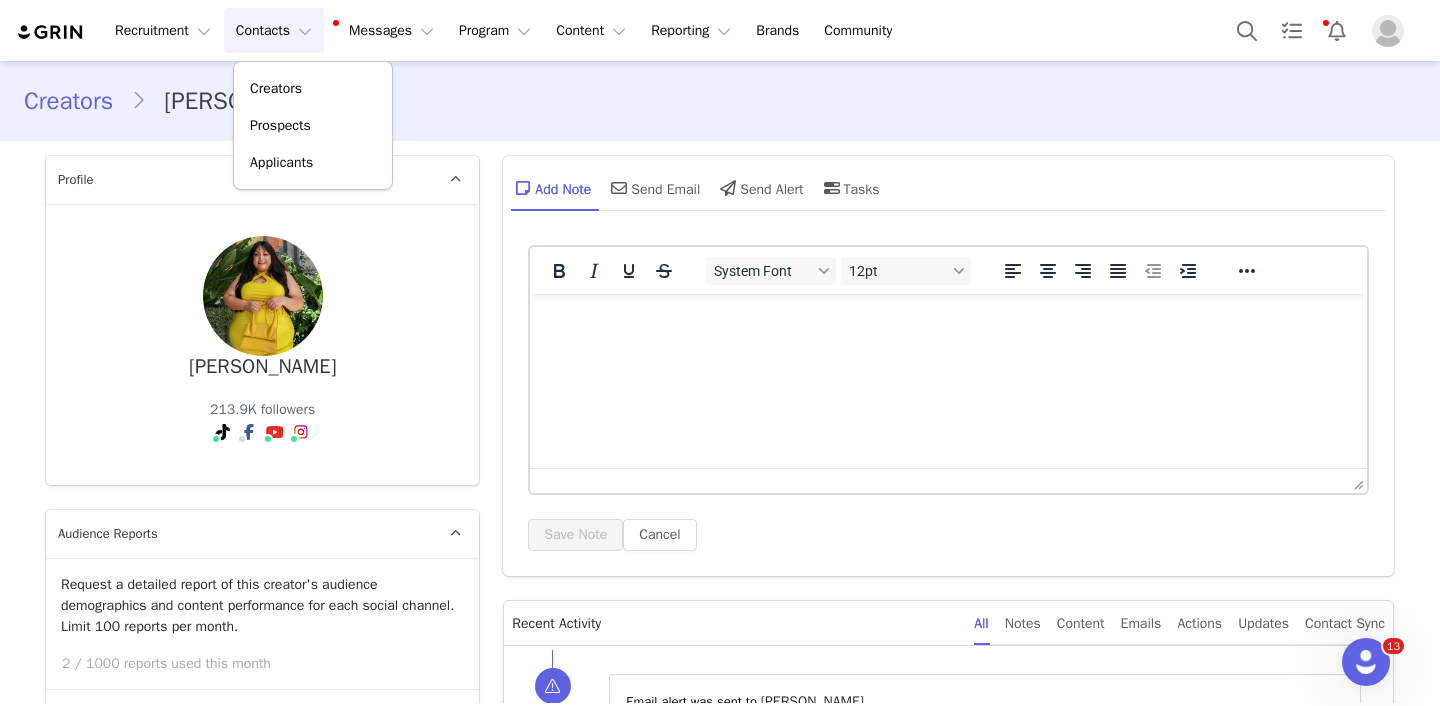 click on "Request a detailed report of this creator's audience demographics and content performance for each social channel. Limit 100 reports per month." at bounding box center [262, 605] 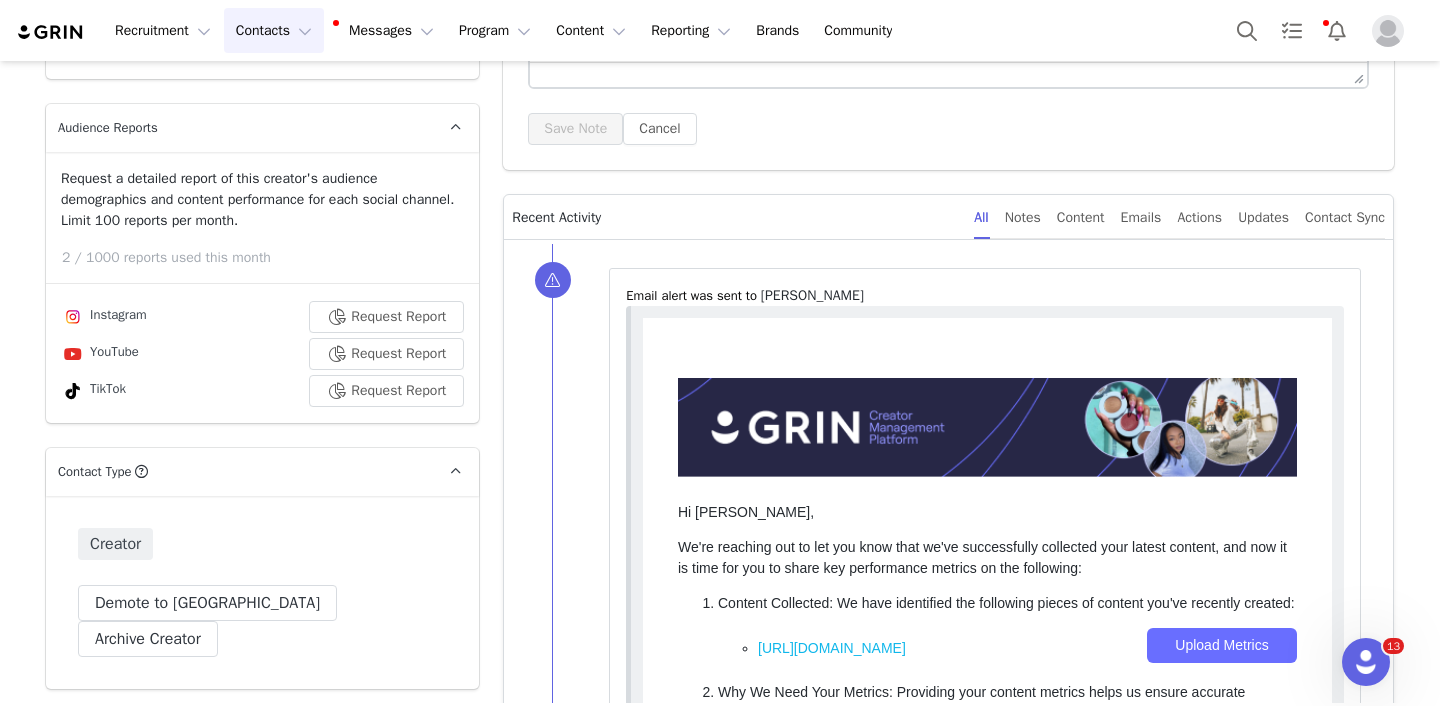 scroll, scrollTop: 0, scrollLeft: 0, axis: both 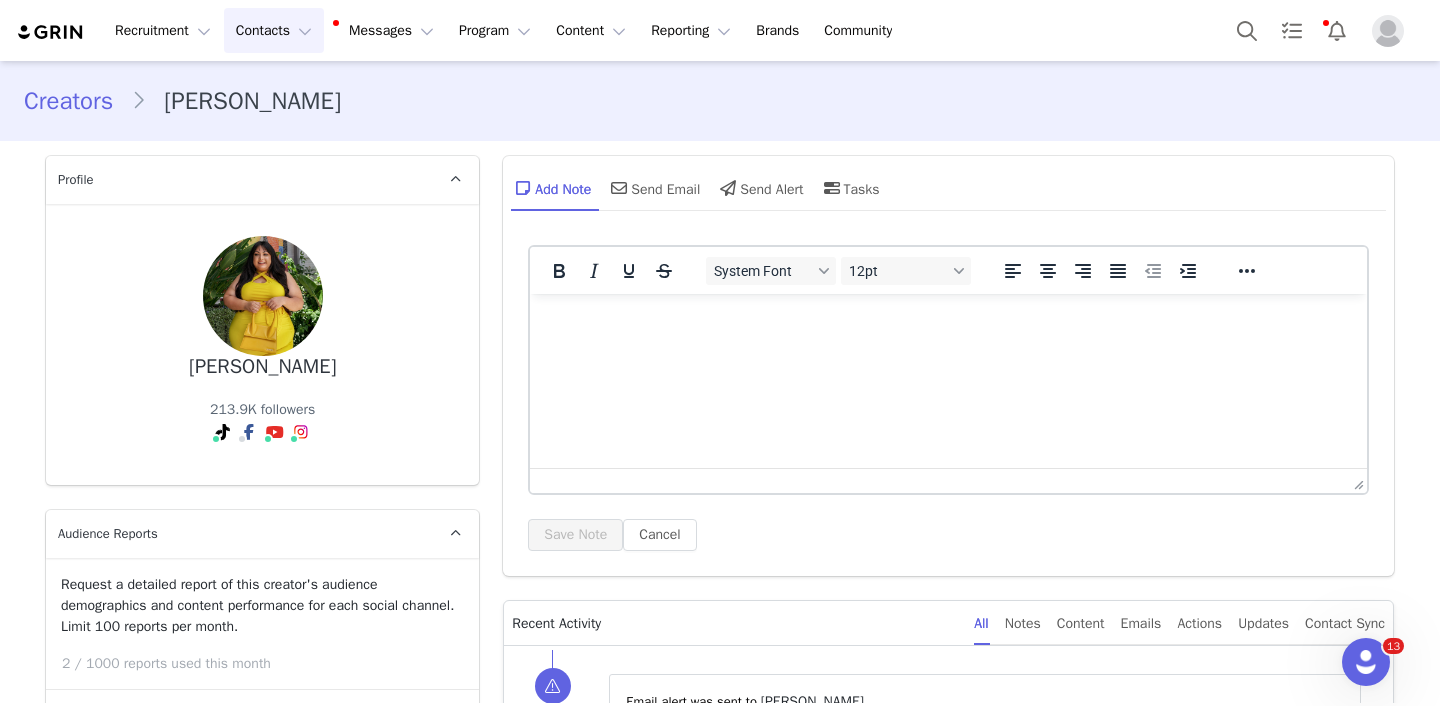 click on "Contacts Contacts" at bounding box center (274, 30) 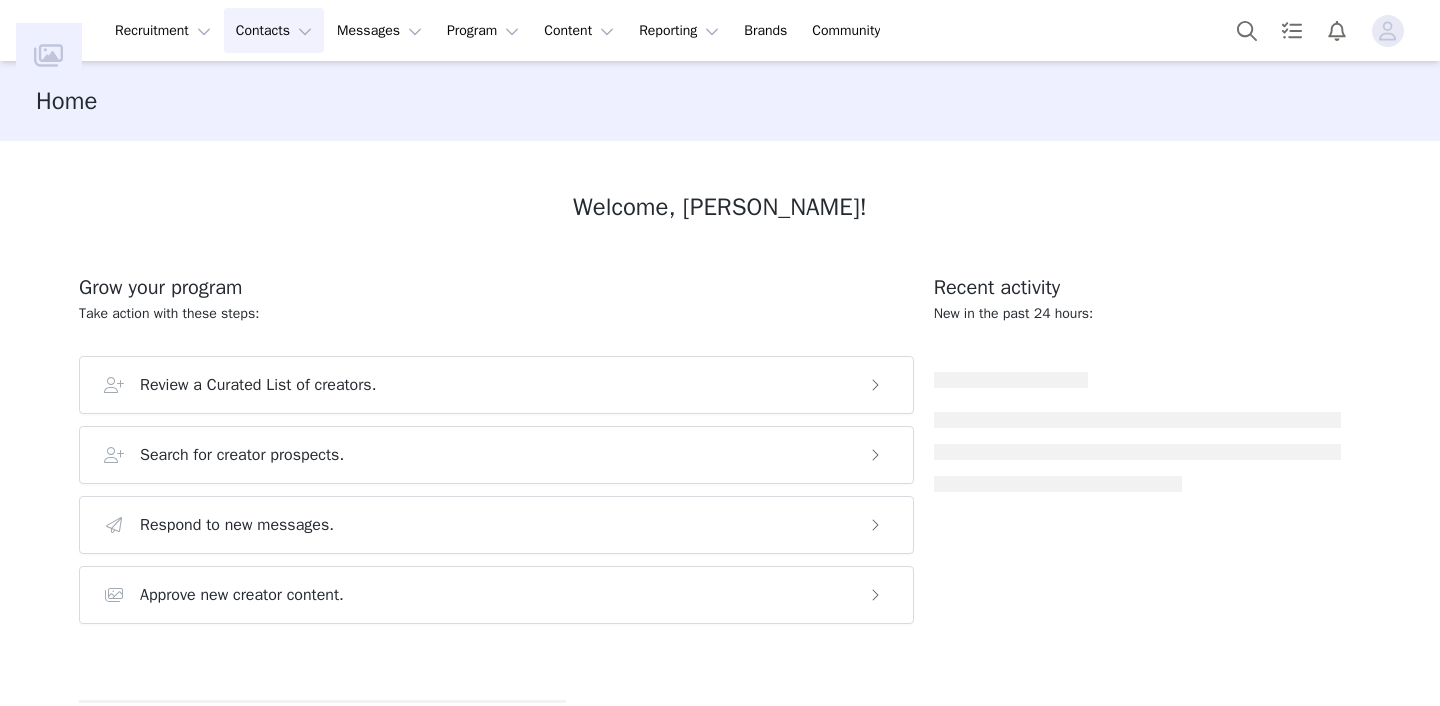scroll, scrollTop: 0, scrollLeft: 0, axis: both 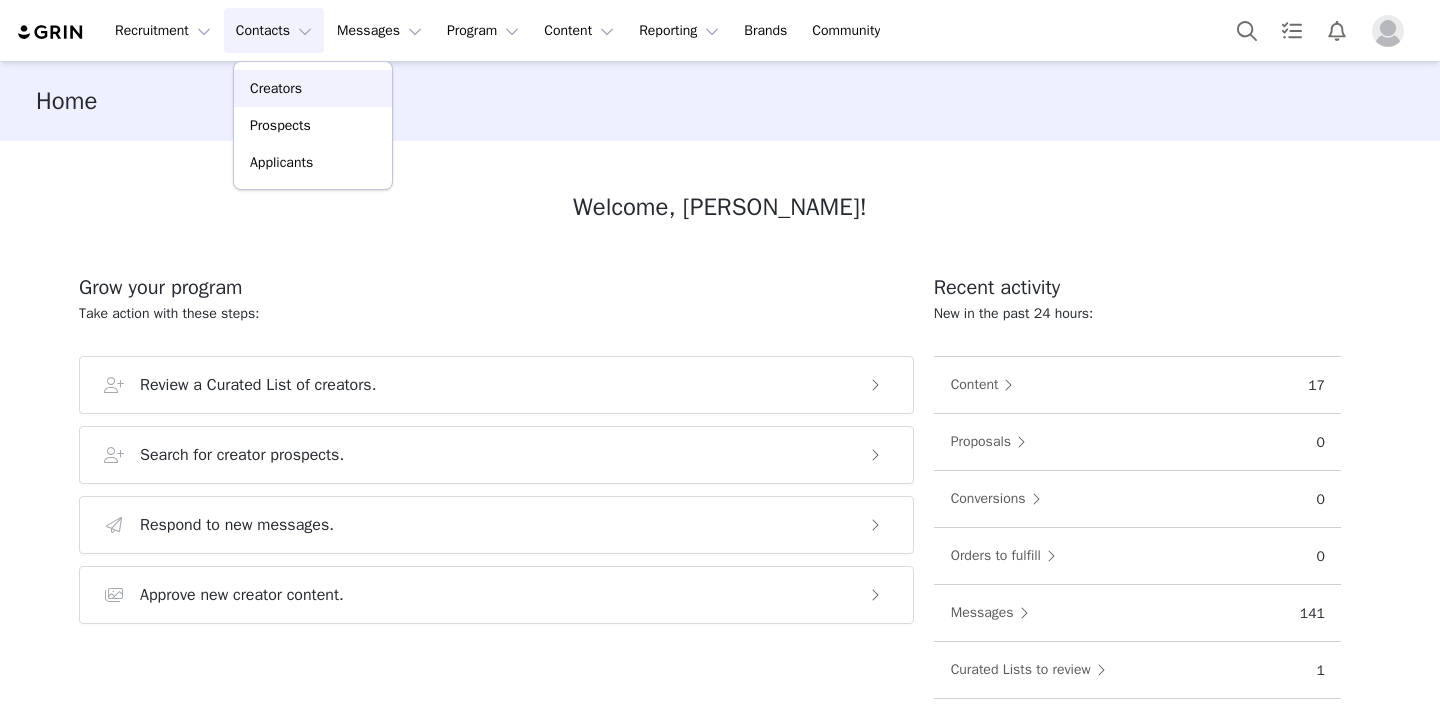 click on "Creators" at bounding box center (276, 88) 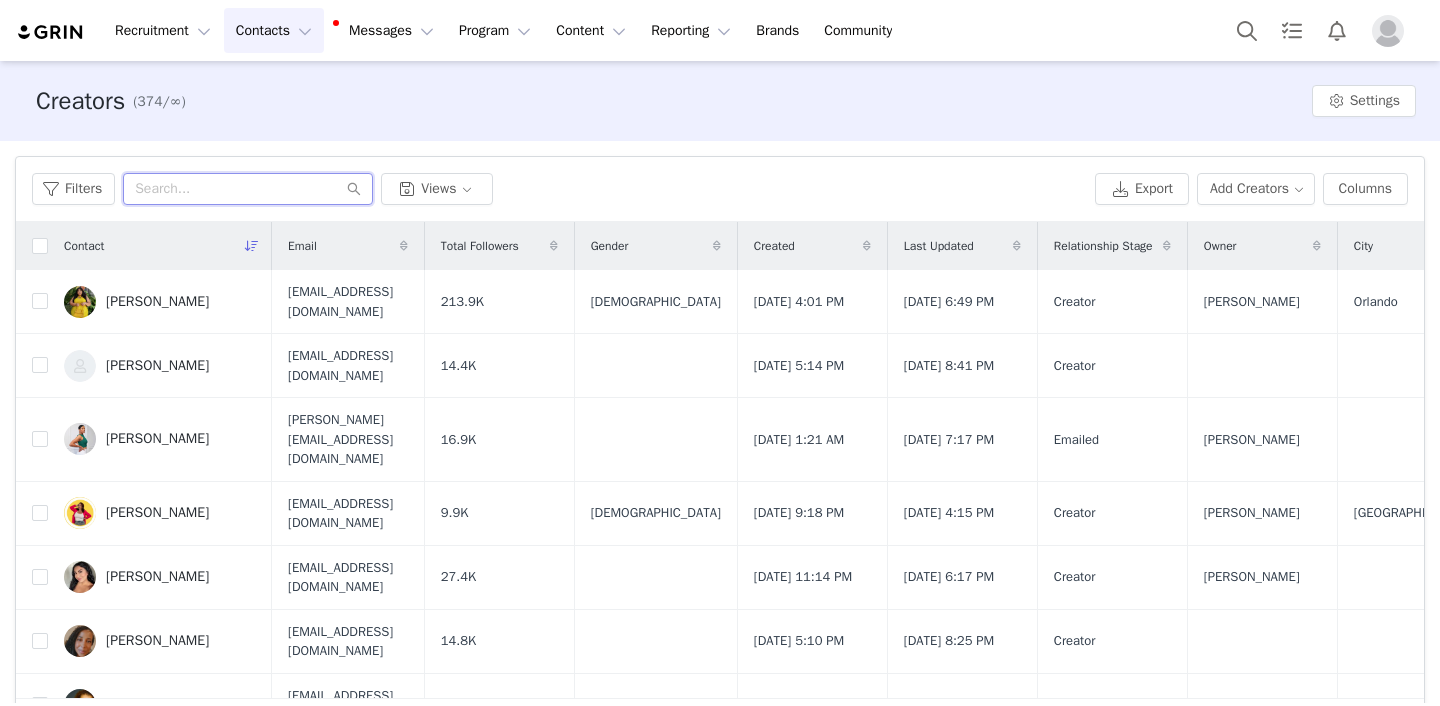 click at bounding box center [248, 189] 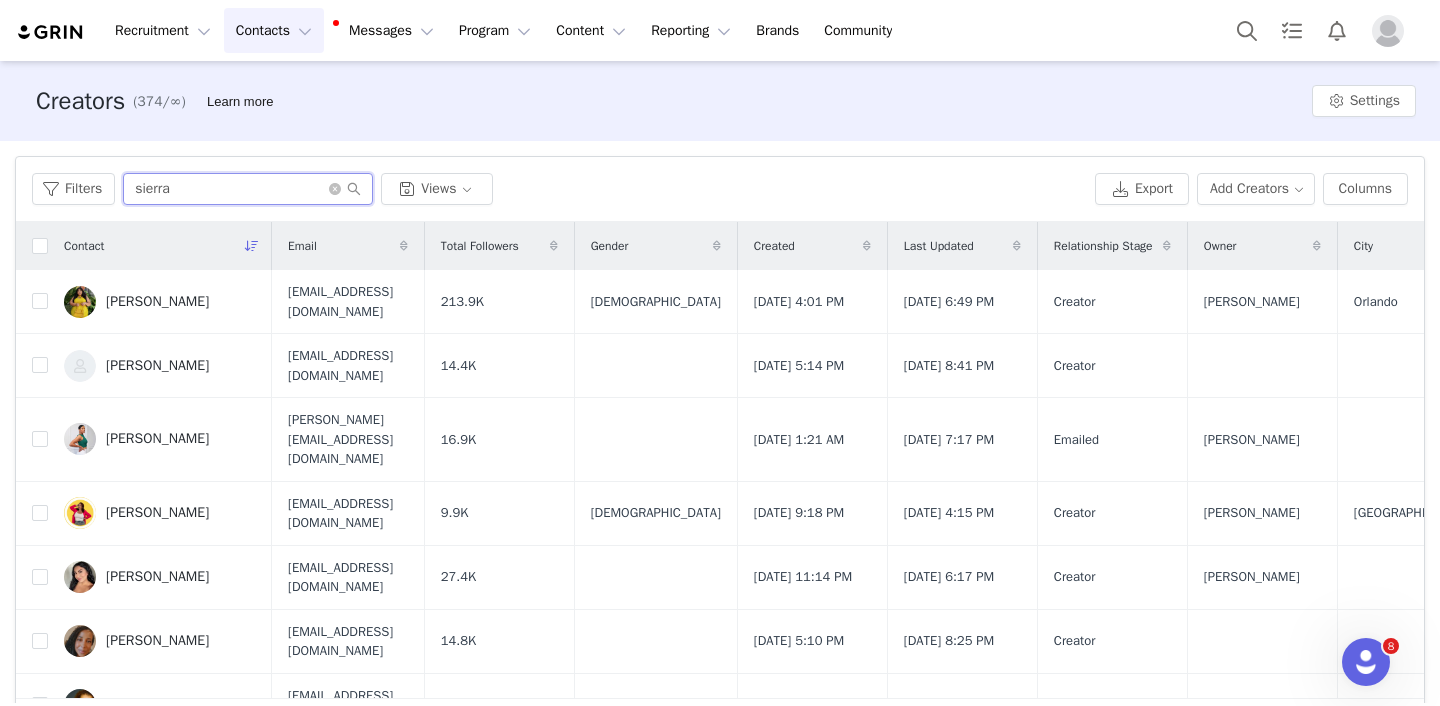 scroll, scrollTop: 0, scrollLeft: 0, axis: both 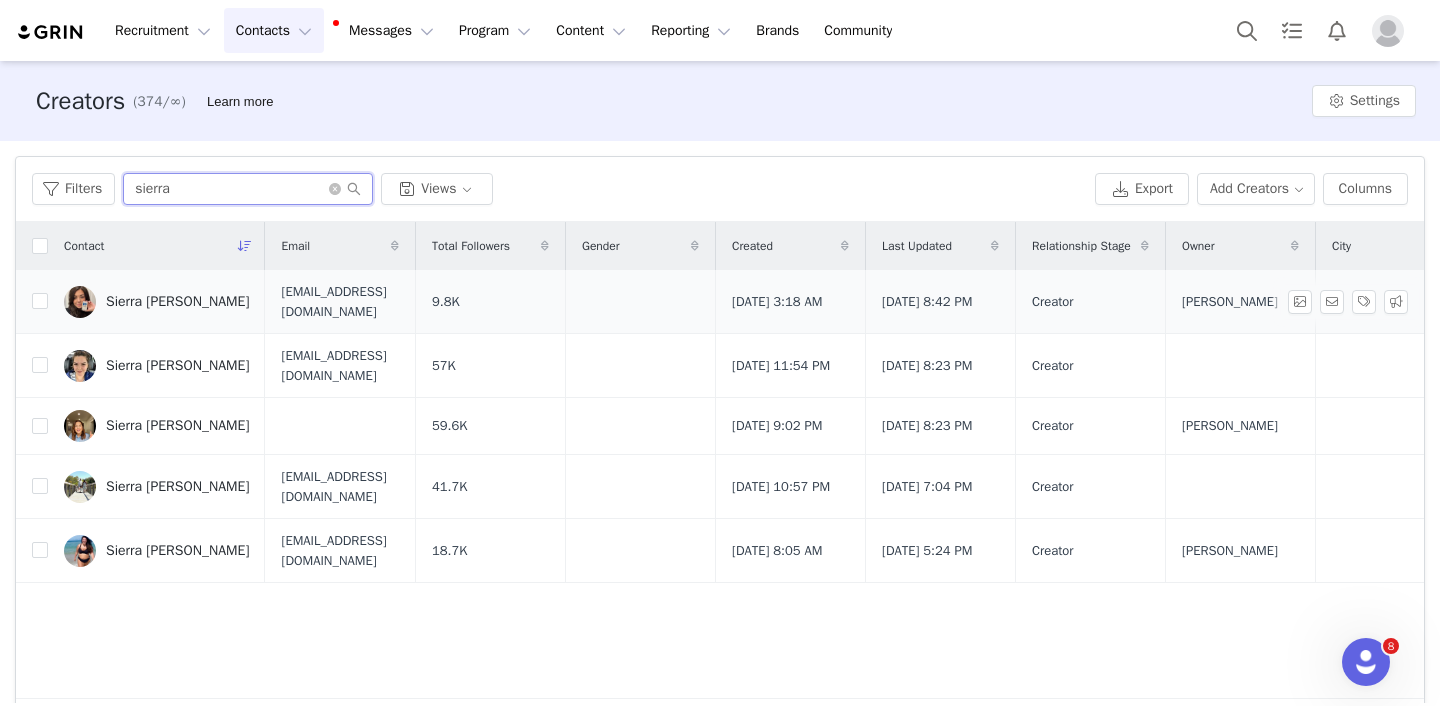 type on "sierra" 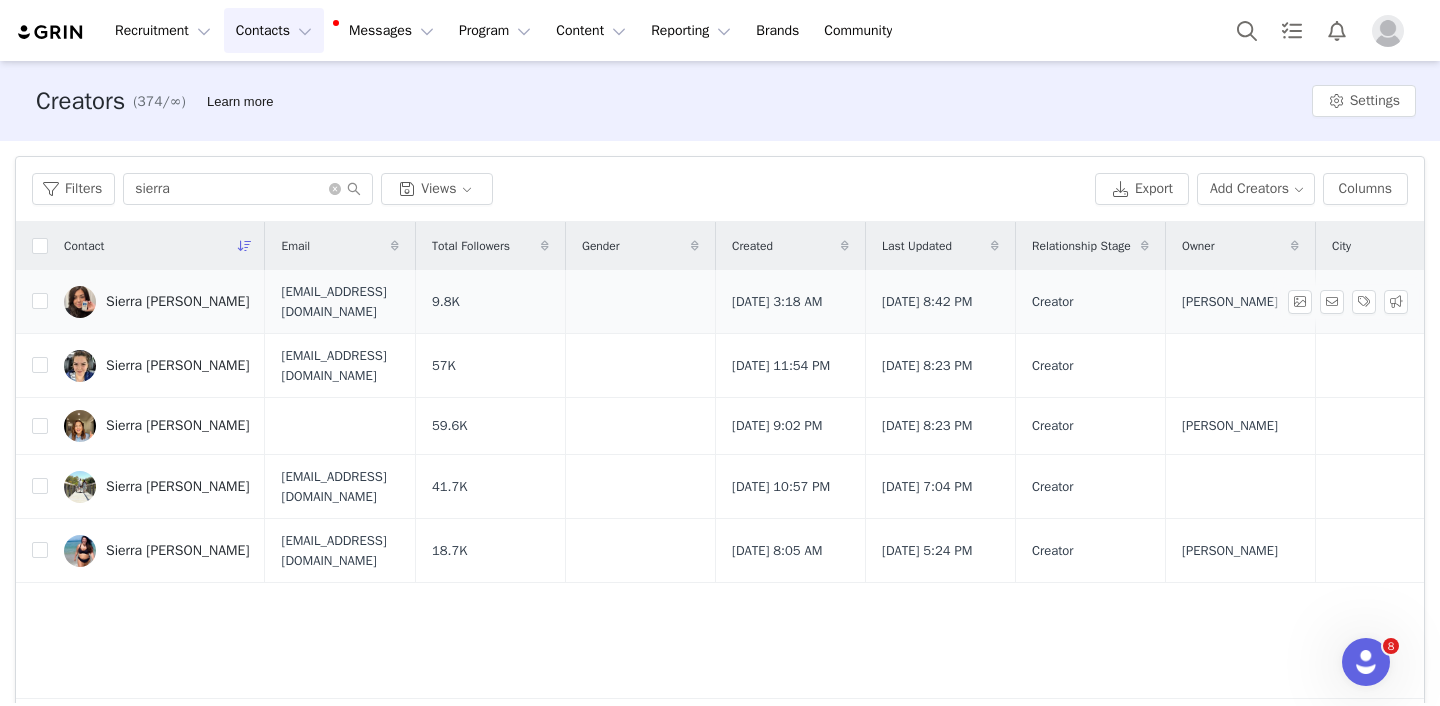 click on "Sierra Rene Taylor" at bounding box center [156, 302] 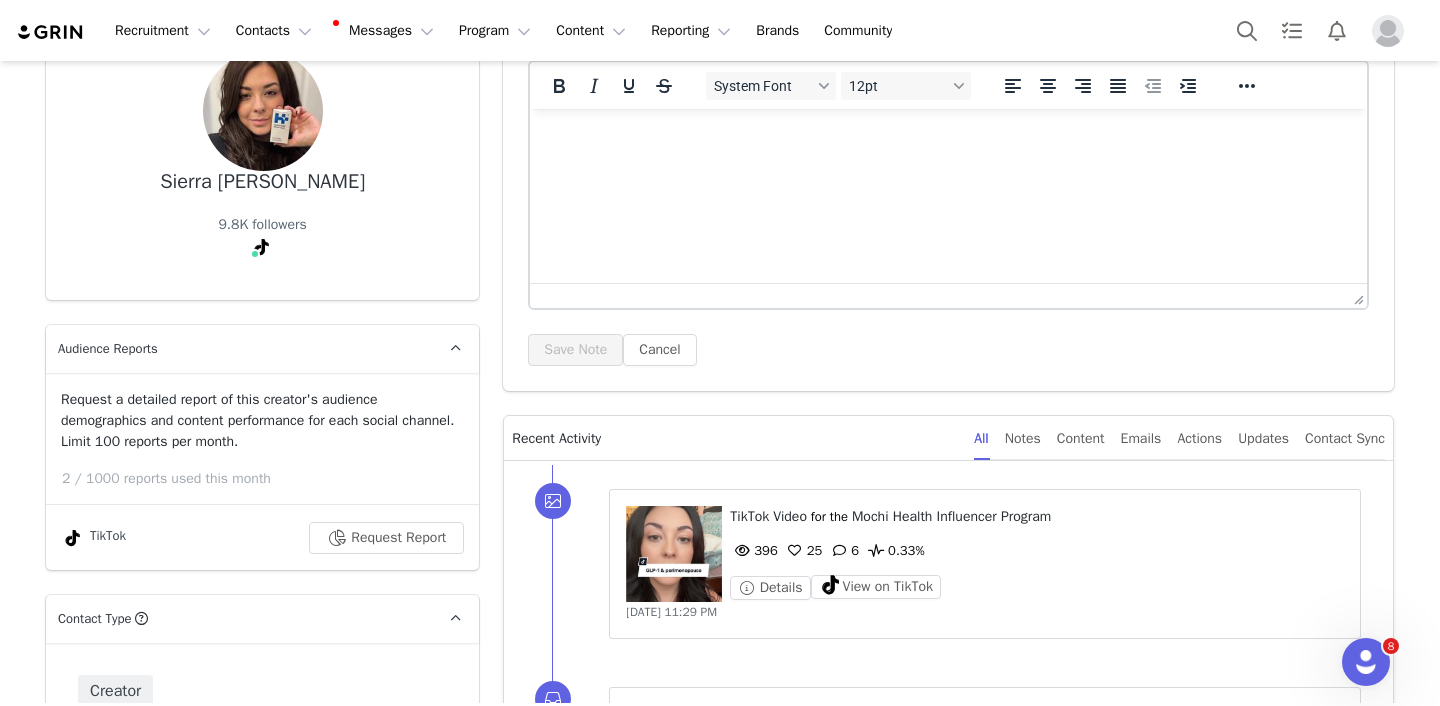 scroll, scrollTop: 3530, scrollLeft: 0, axis: vertical 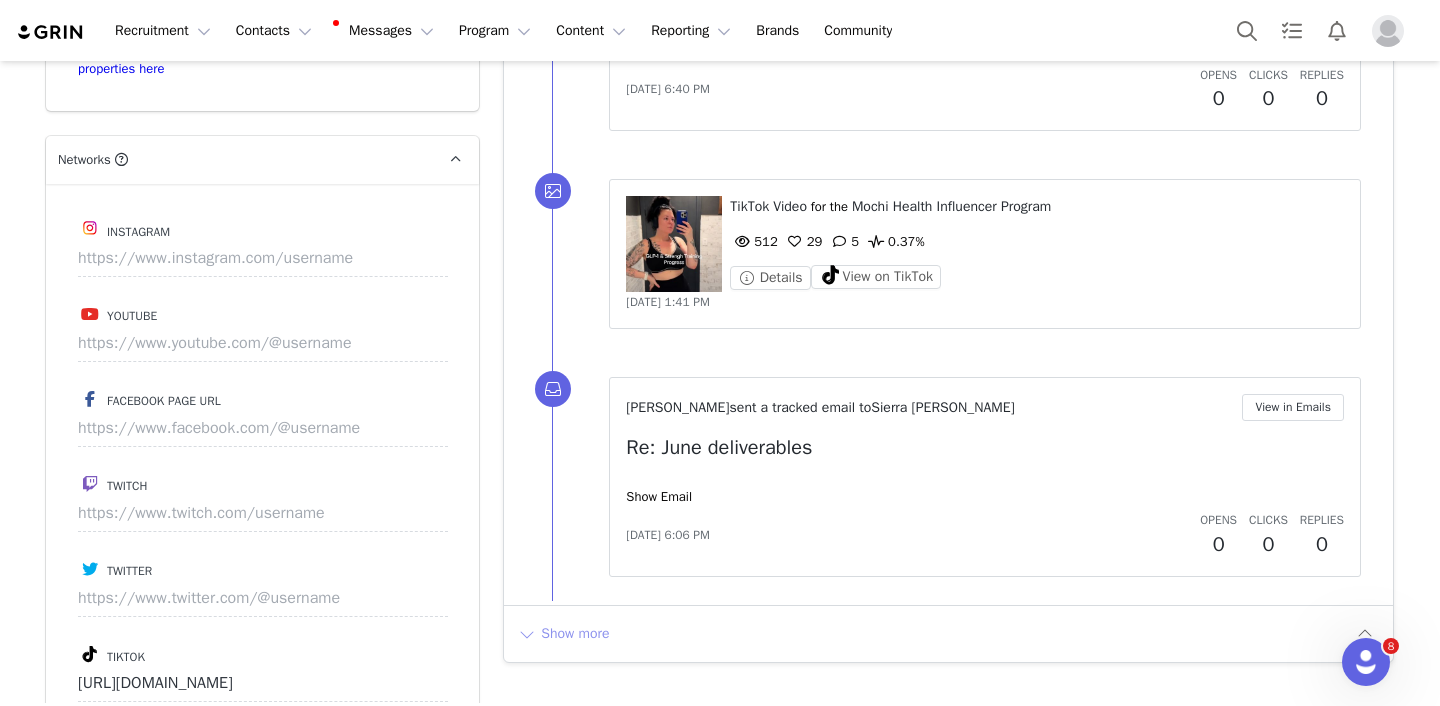 click on "Show more" at bounding box center (563, 634) 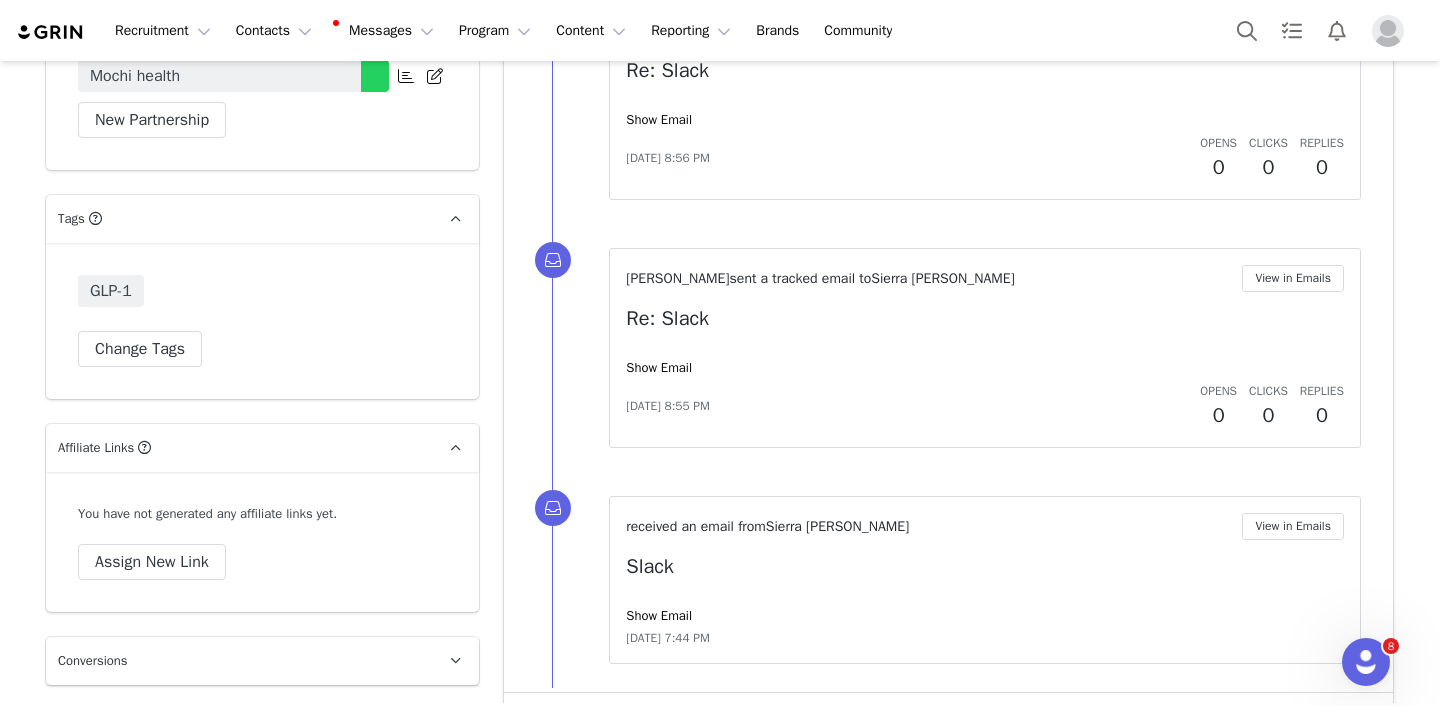 scroll, scrollTop: 4511, scrollLeft: 0, axis: vertical 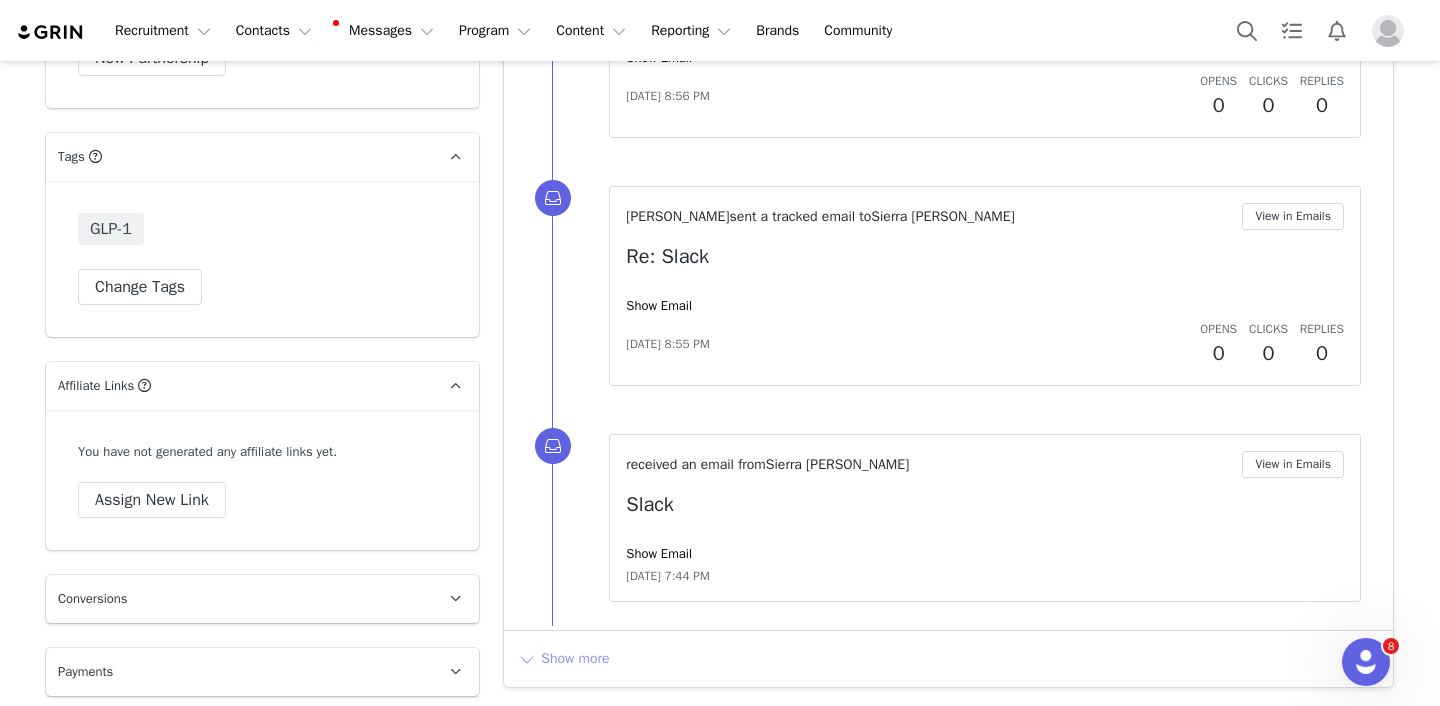 click on "Show more" at bounding box center (563, 659) 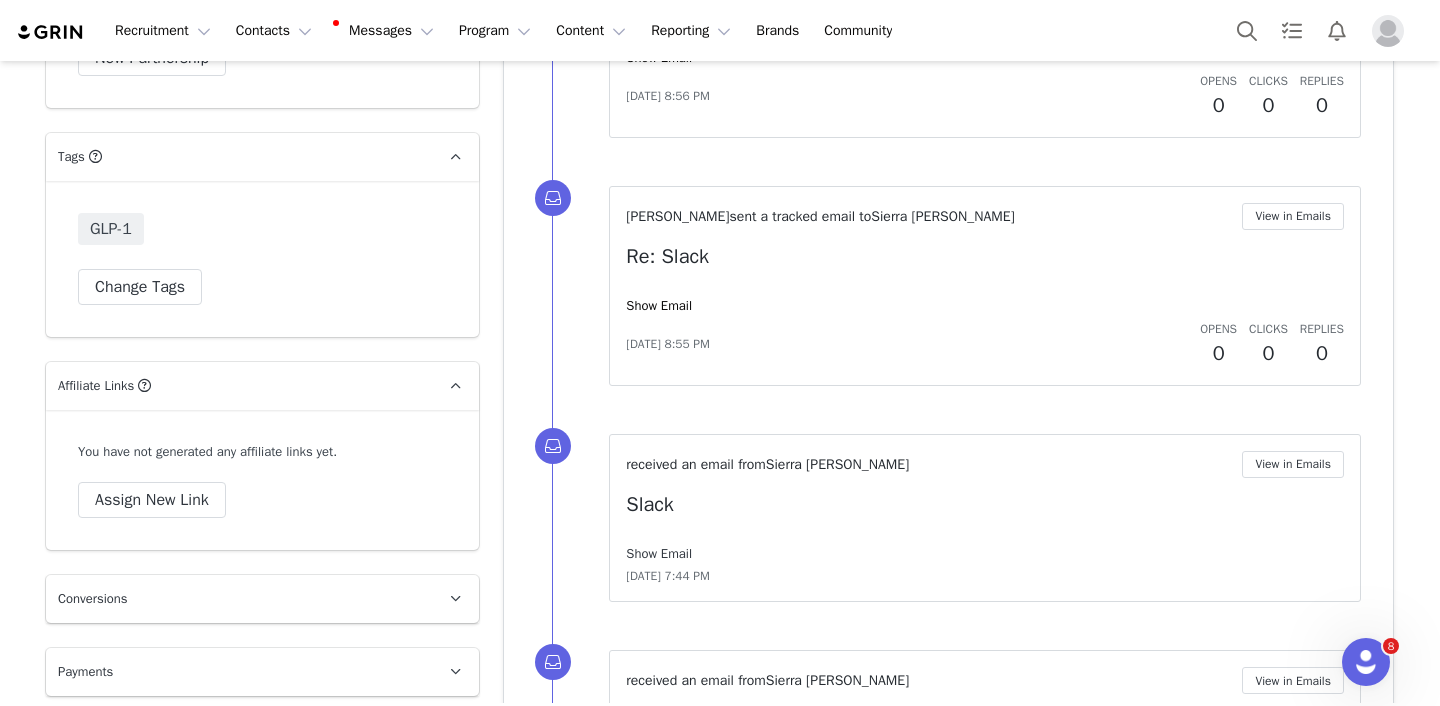 click on "Show Email" at bounding box center [659, 553] 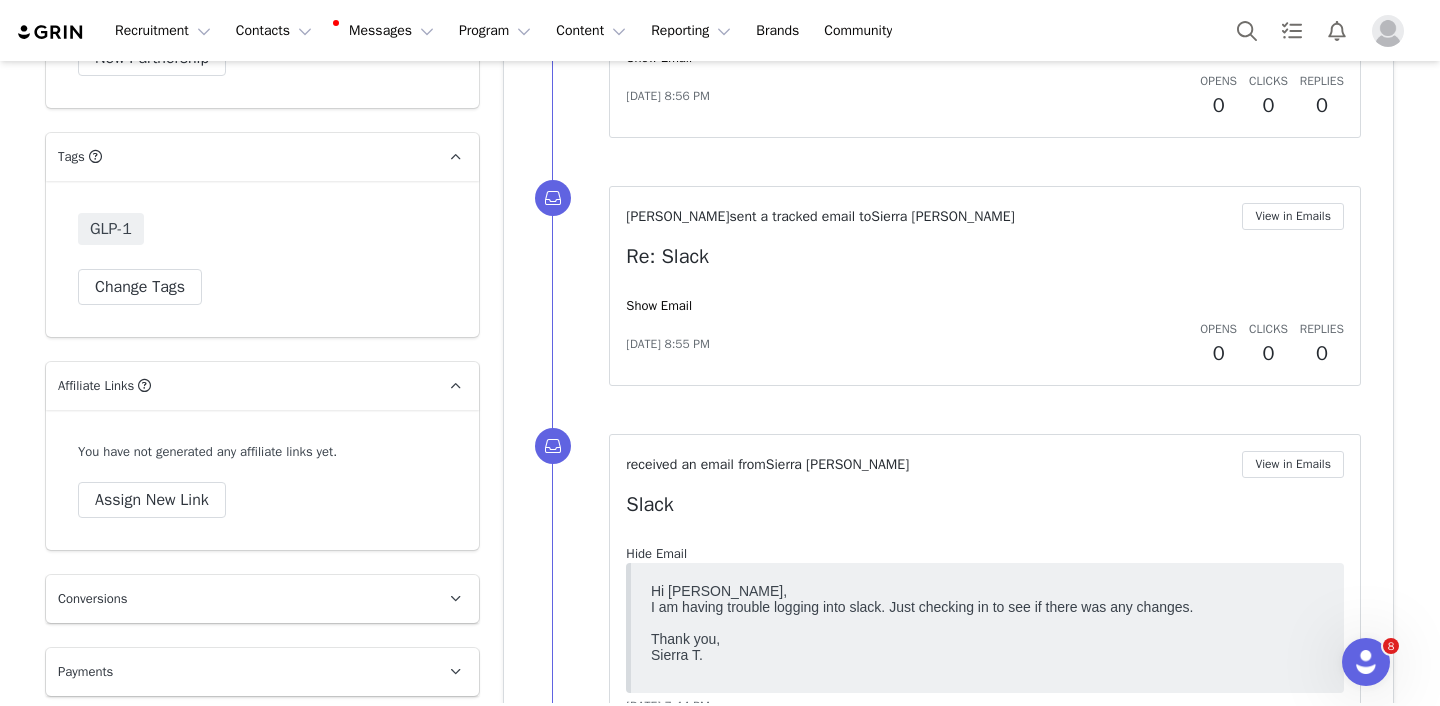 scroll, scrollTop: 0, scrollLeft: 0, axis: both 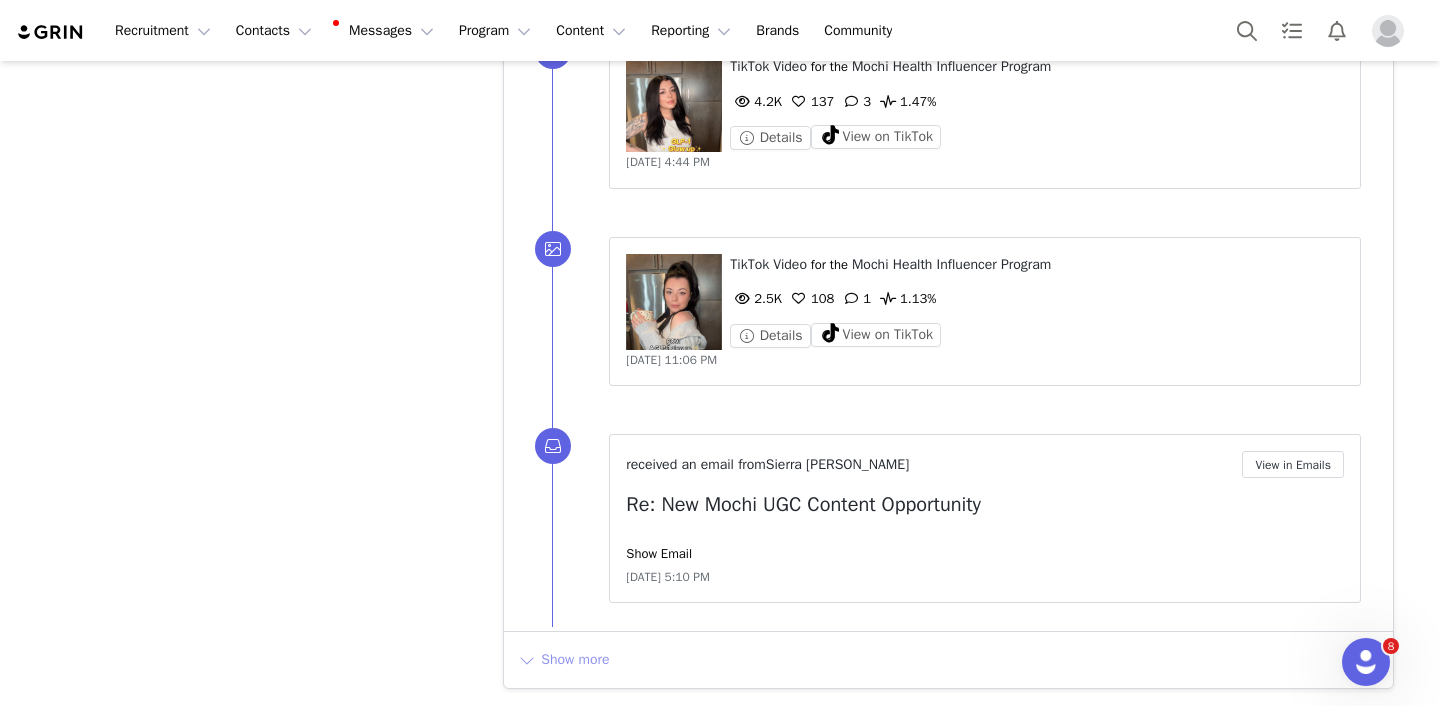 click on "Show more" at bounding box center [563, 660] 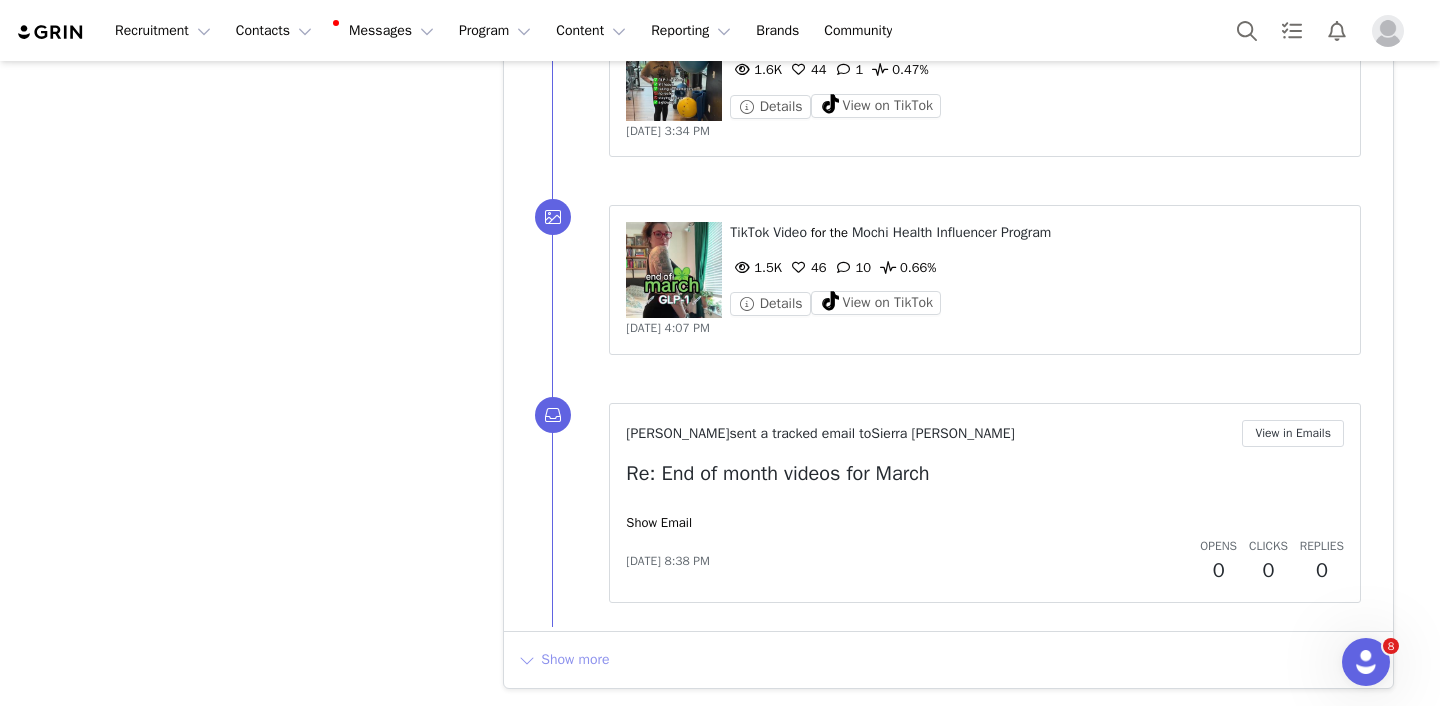 click on "Show more" at bounding box center [563, 660] 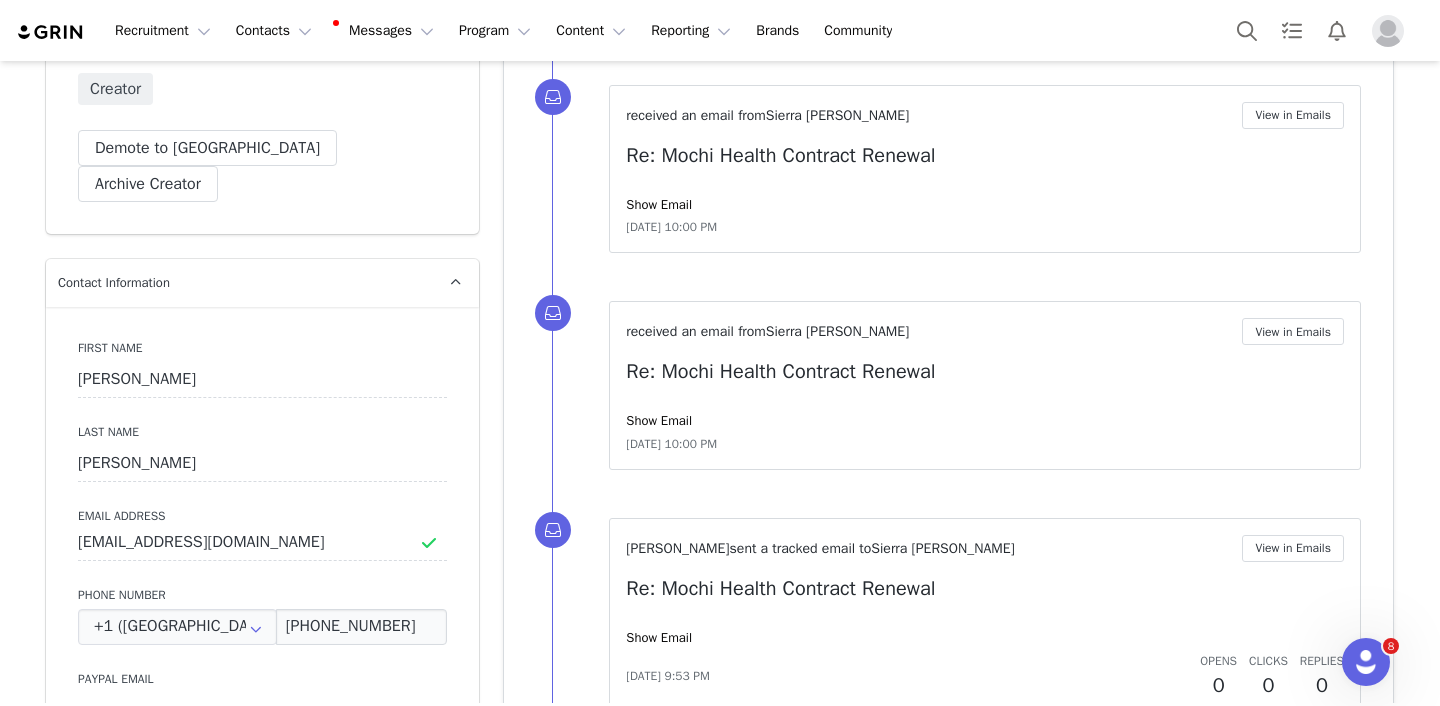 scroll, scrollTop: 796, scrollLeft: 0, axis: vertical 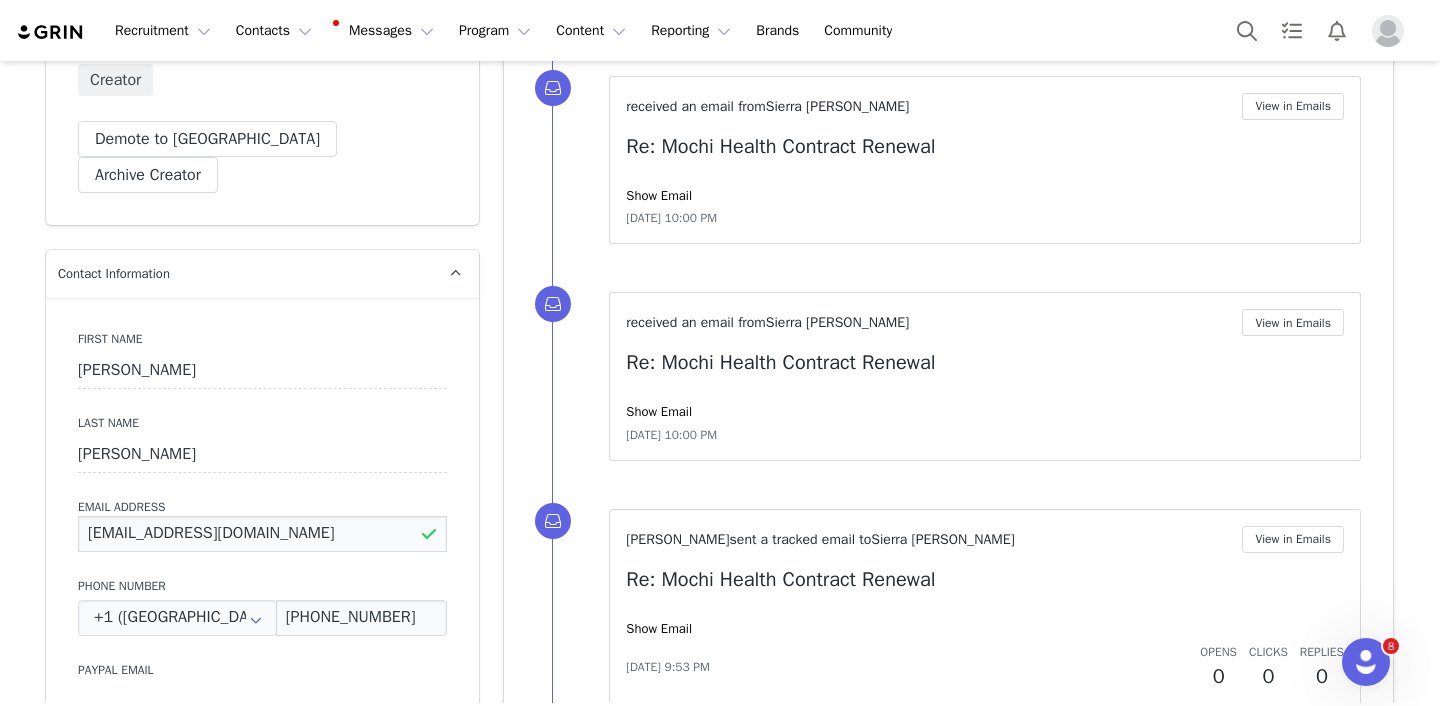 drag, startPoint x: 319, startPoint y: 492, endPoint x: 11, endPoint y: 467, distance: 309.01294 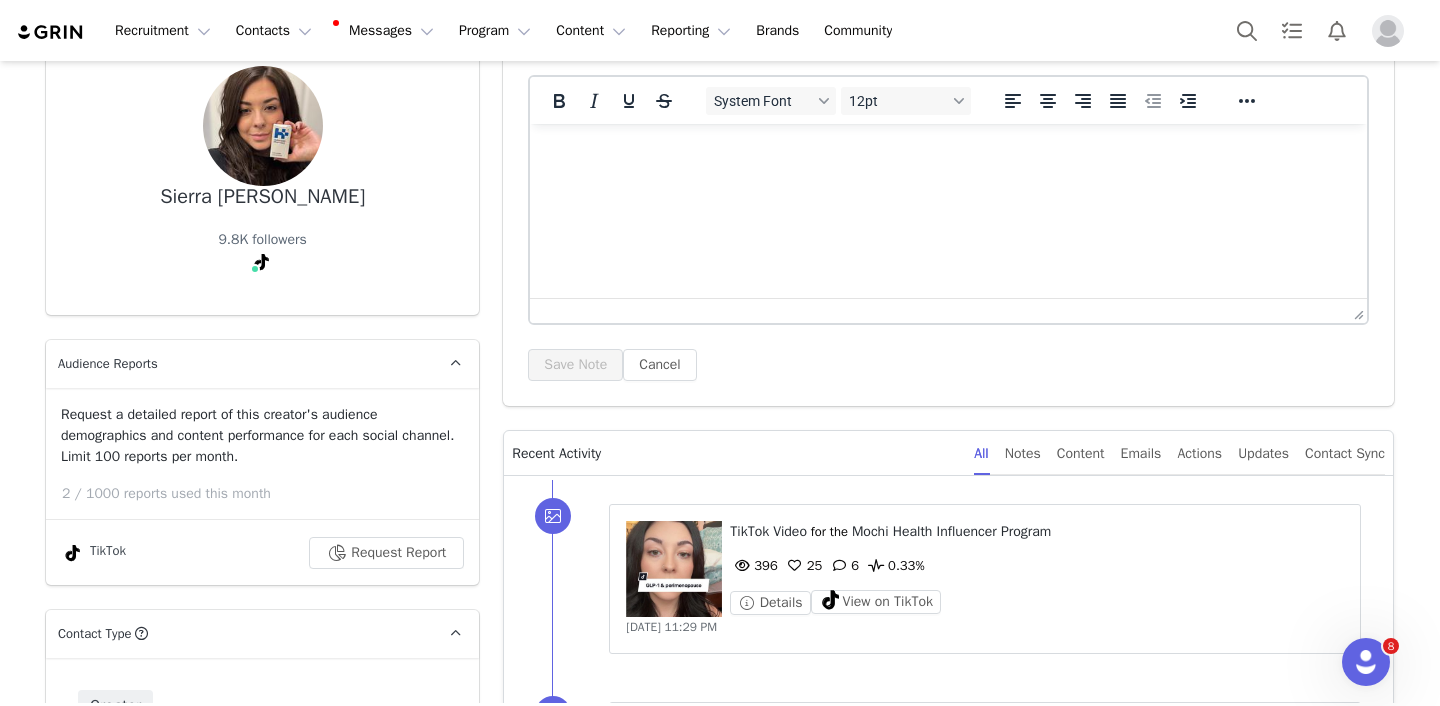 scroll, scrollTop: 0, scrollLeft: 0, axis: both 